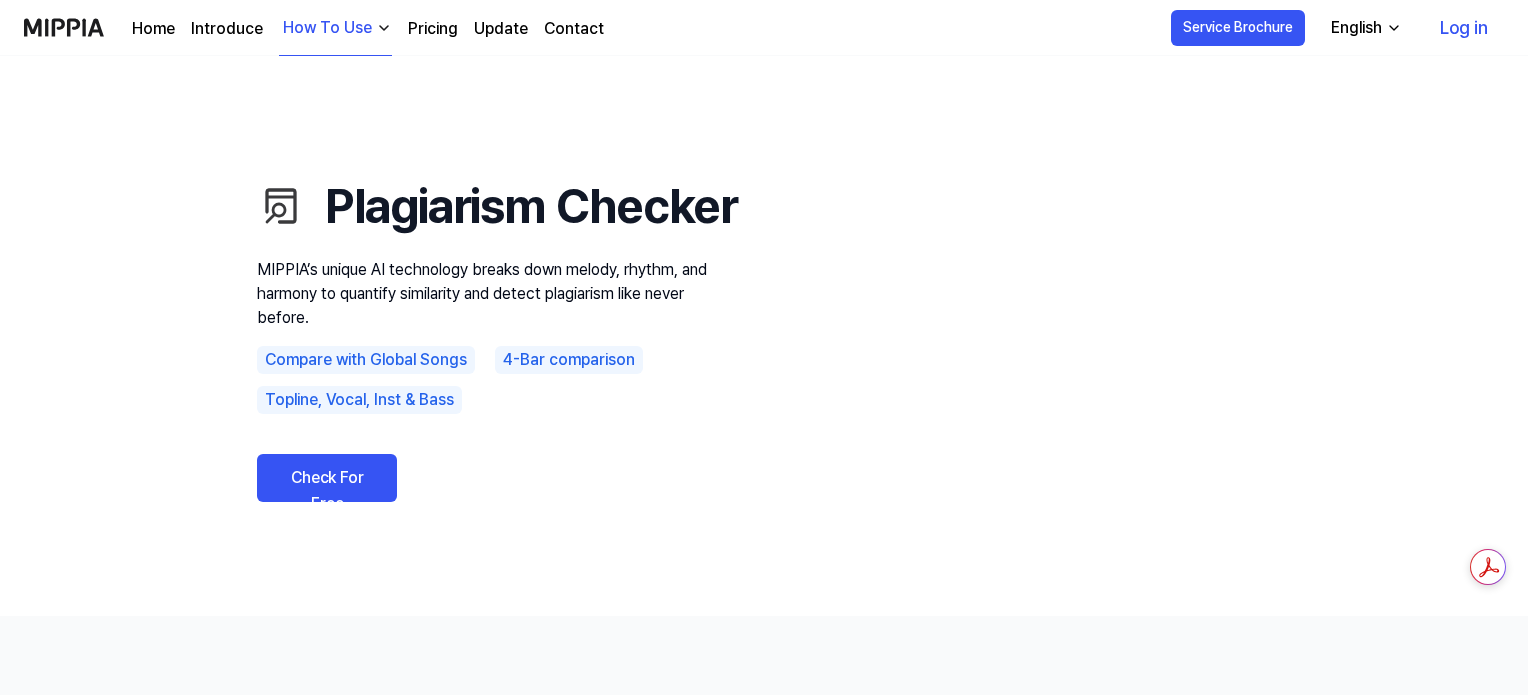 scroll, scrollTop: 0, scrollLeft: 0, axis: both 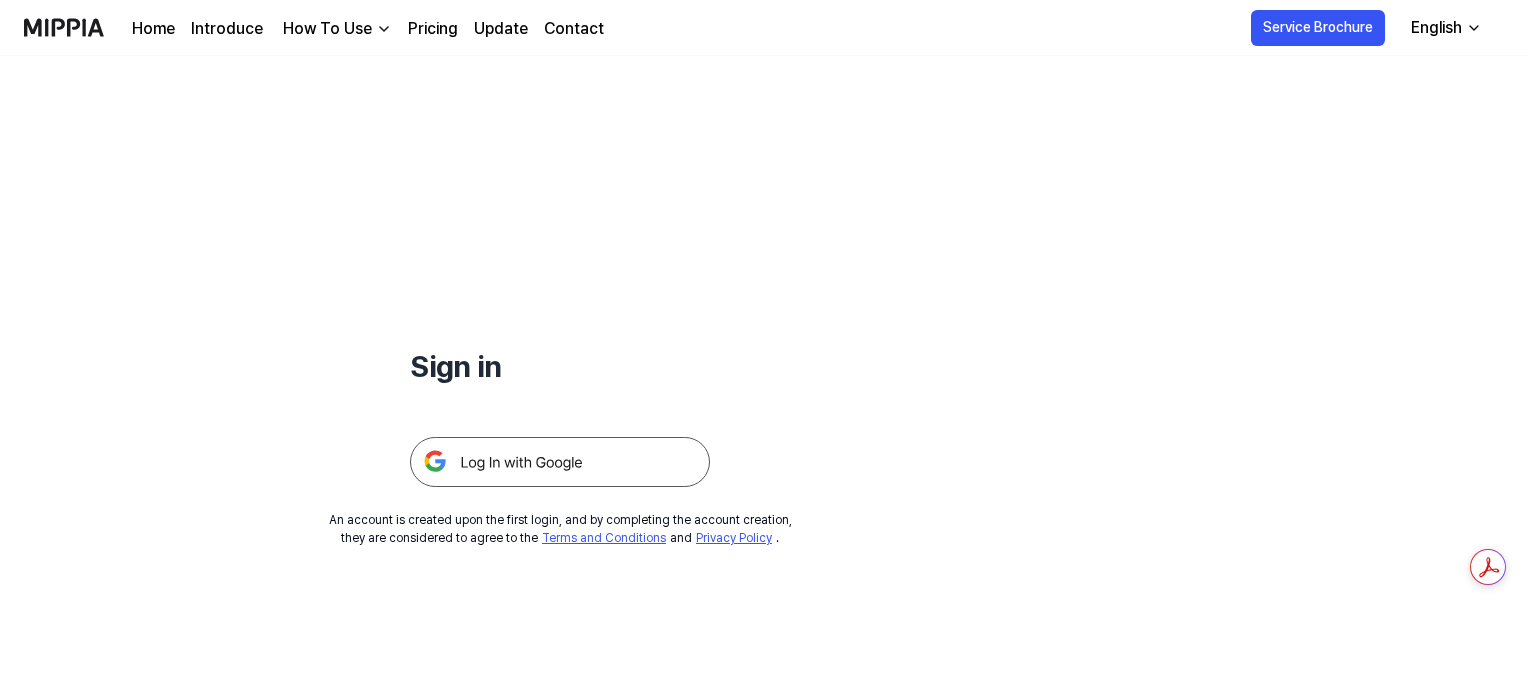 click at bounding box center (560, 462) 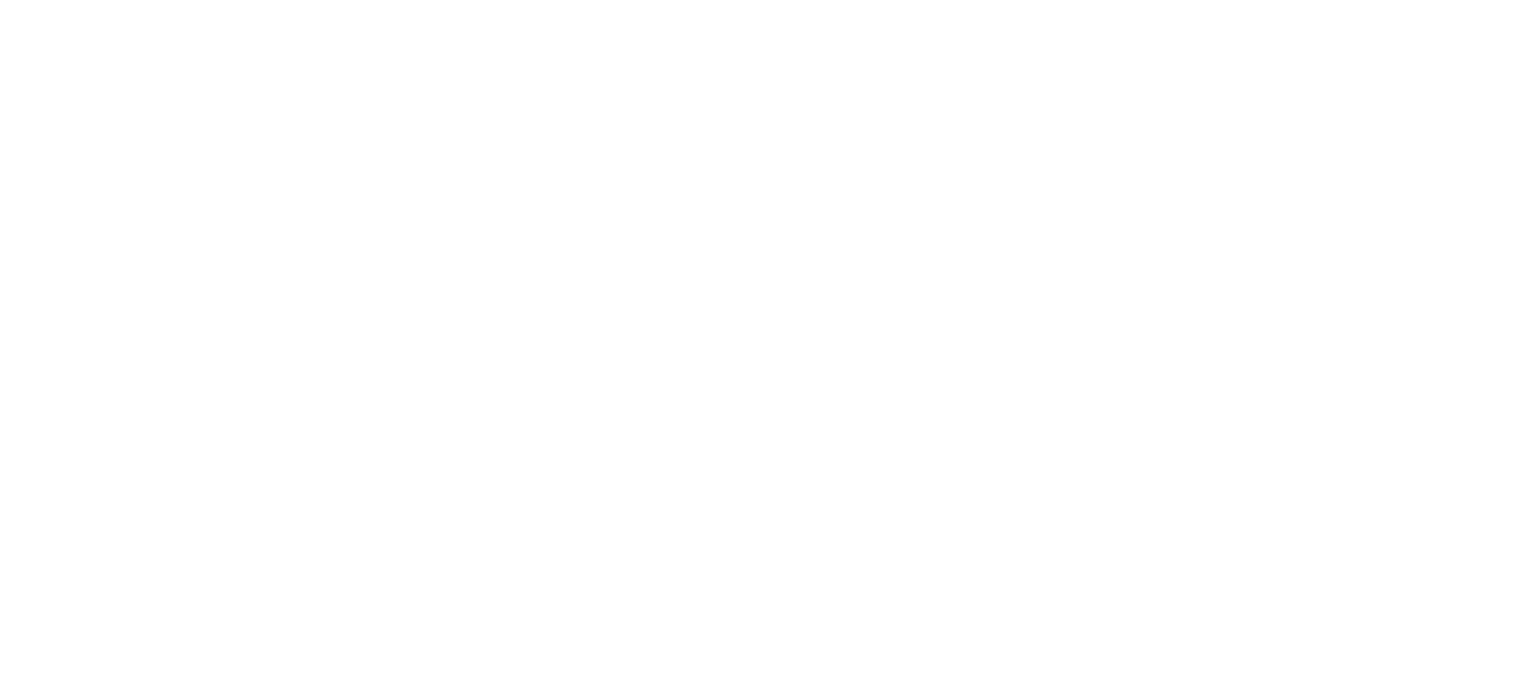 scroll, scrollTop: 0, scrollLeft: 0, axis: both 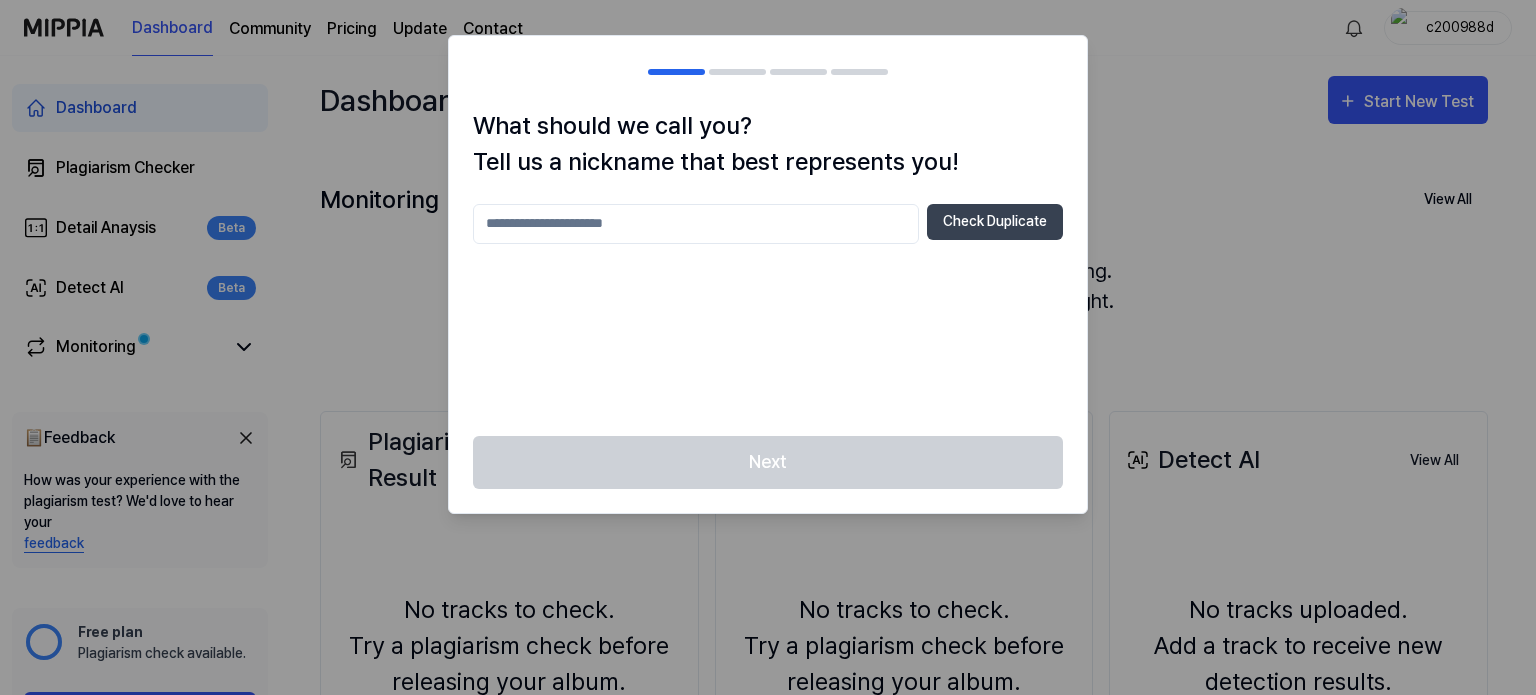 click at bounding box center [696, 224] 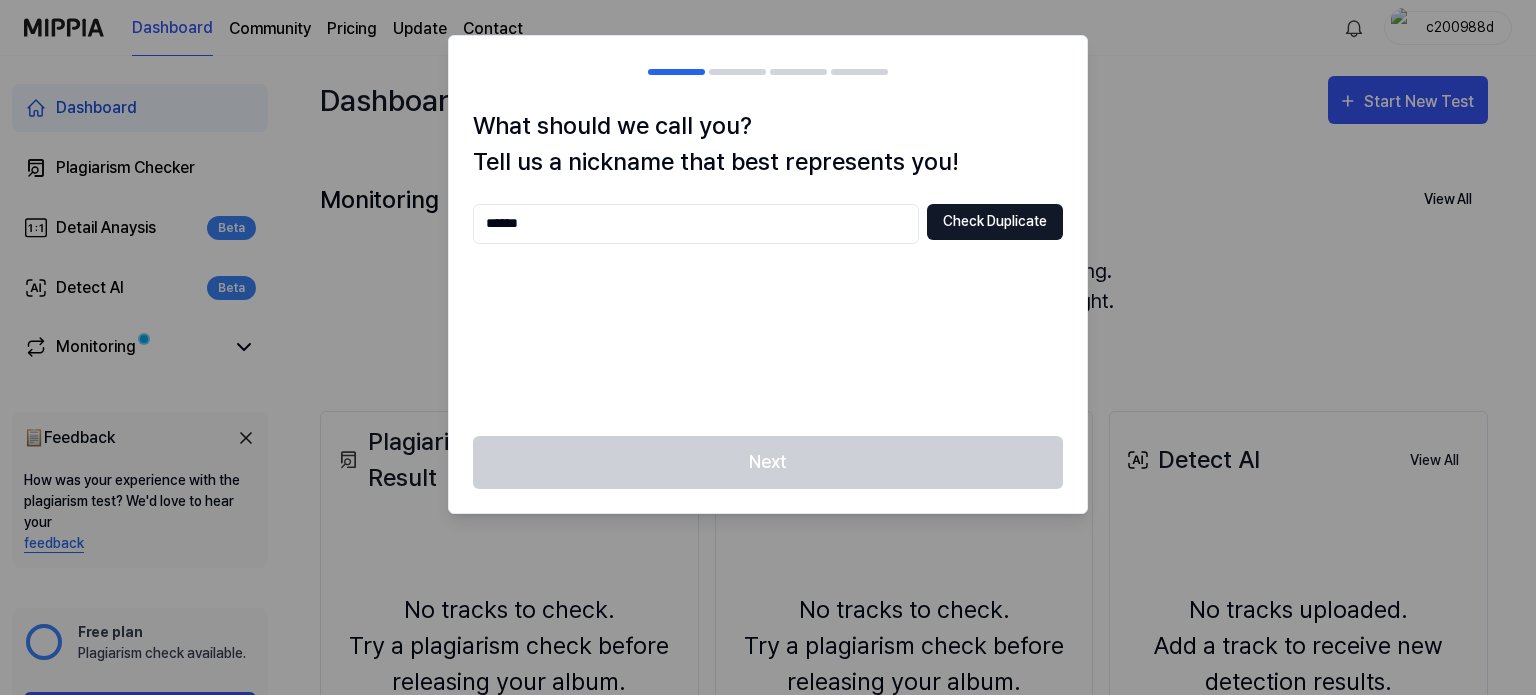 type on "******" 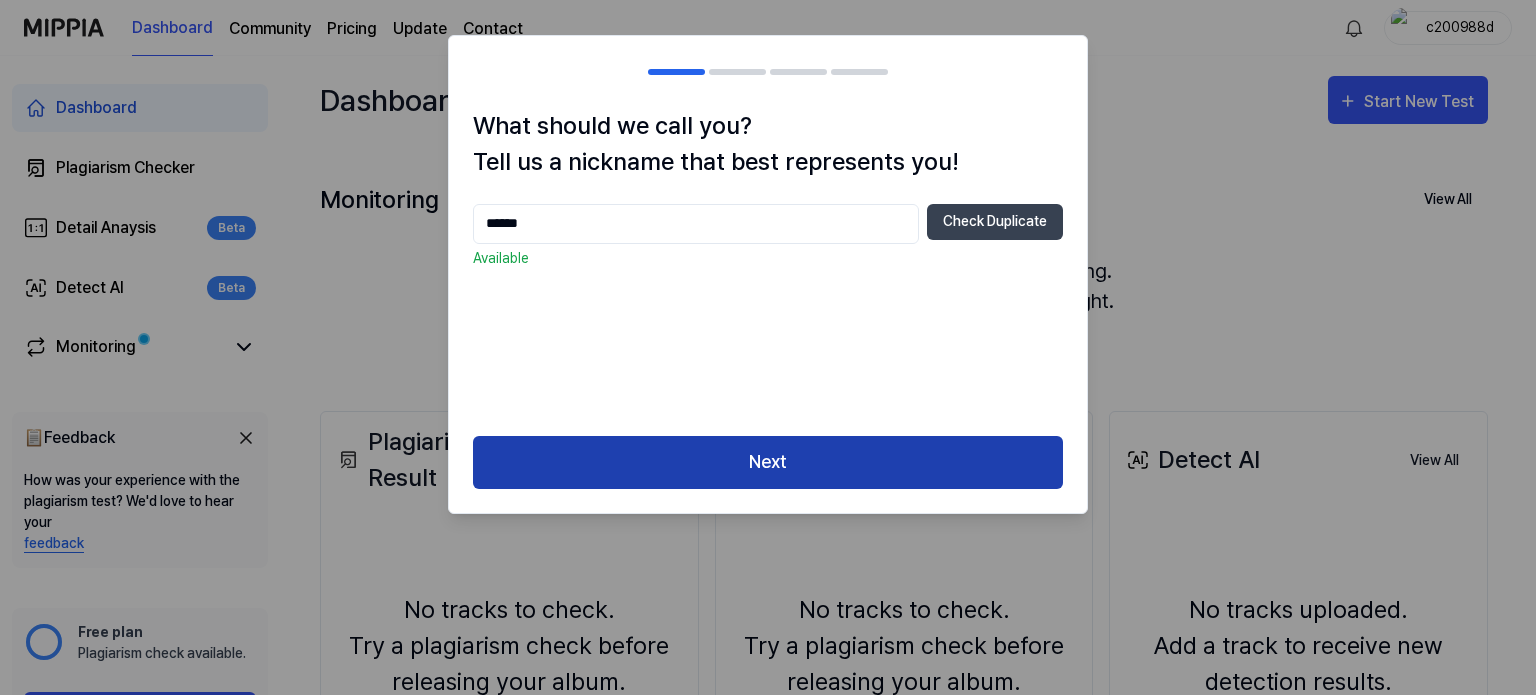 click on "Next" at bounding box center [768, 462] 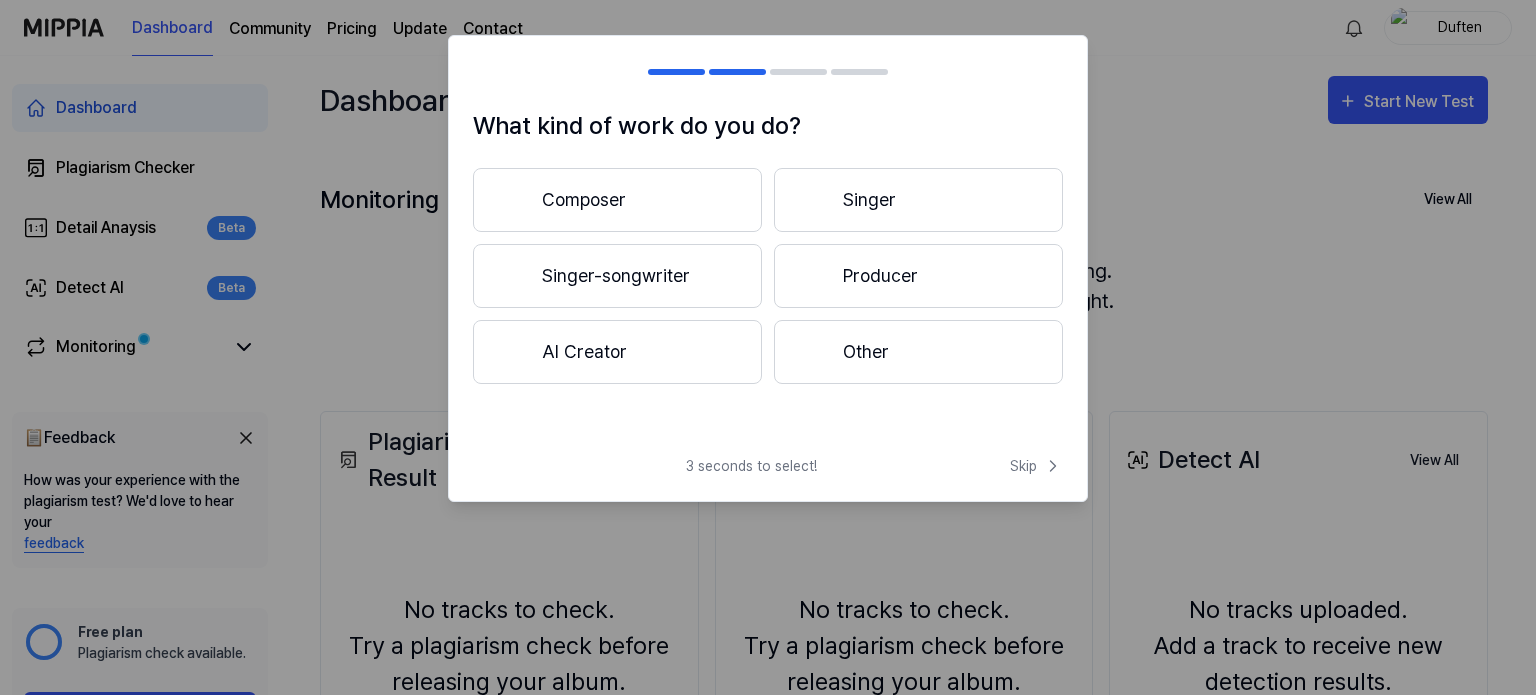 click on "Singer-songwriter" at bounding box center (617, 276) 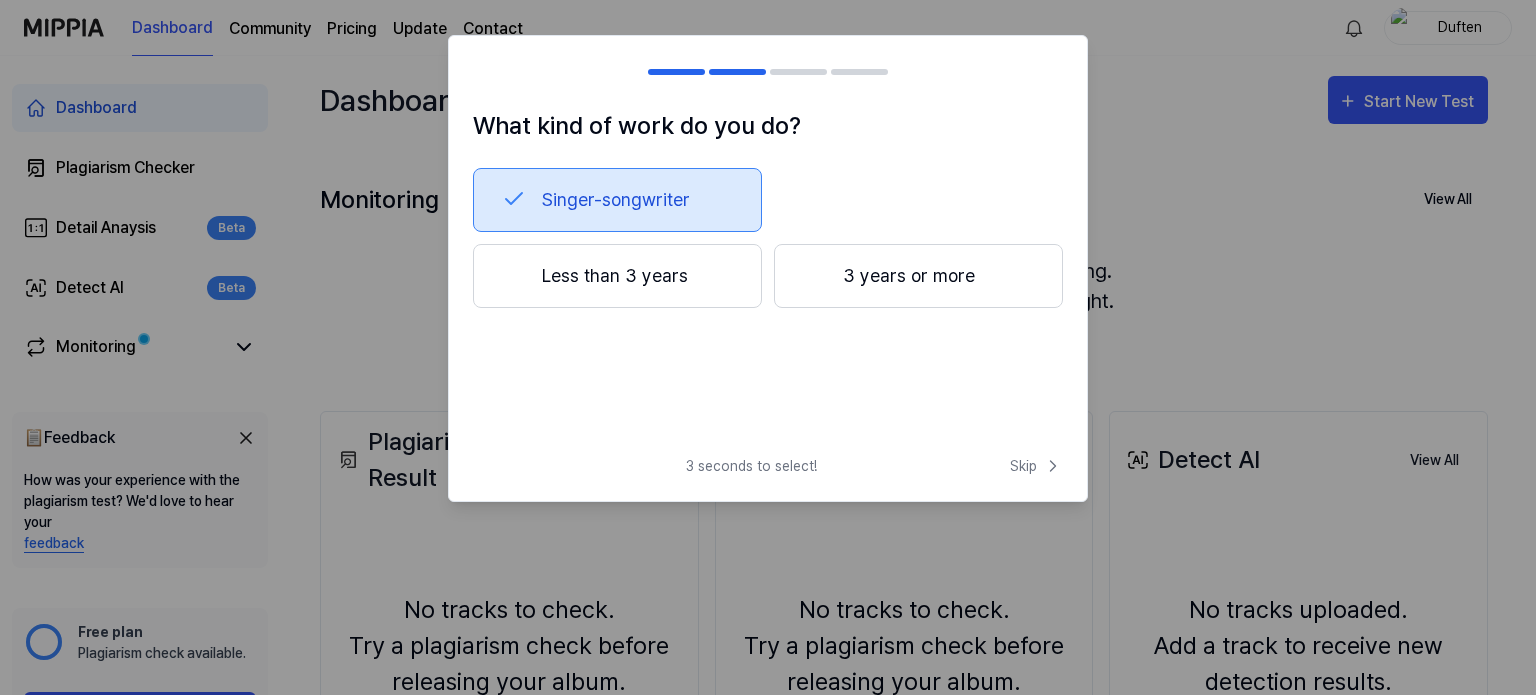 click on "Less than 3 years" at bounding box center (617, 276) 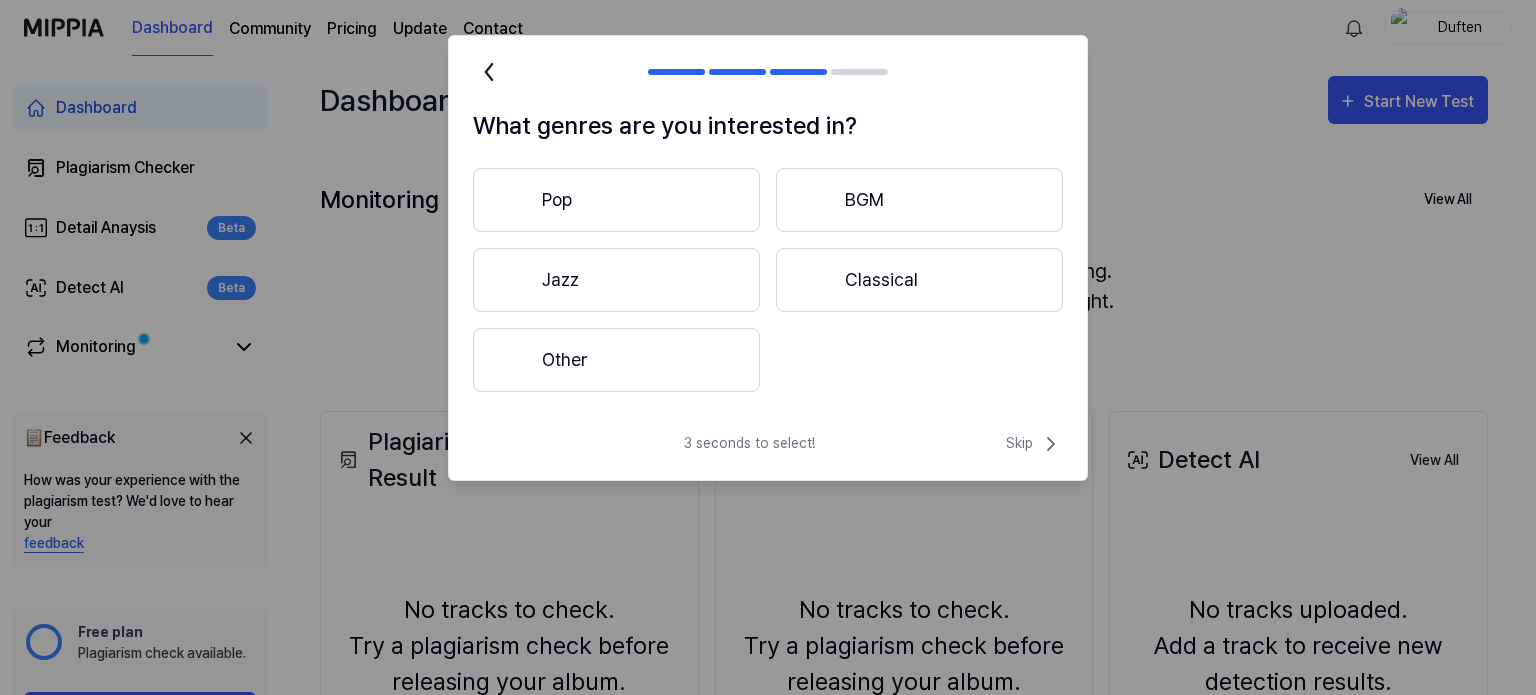 click on "Other" at bounding box center (616, 360) 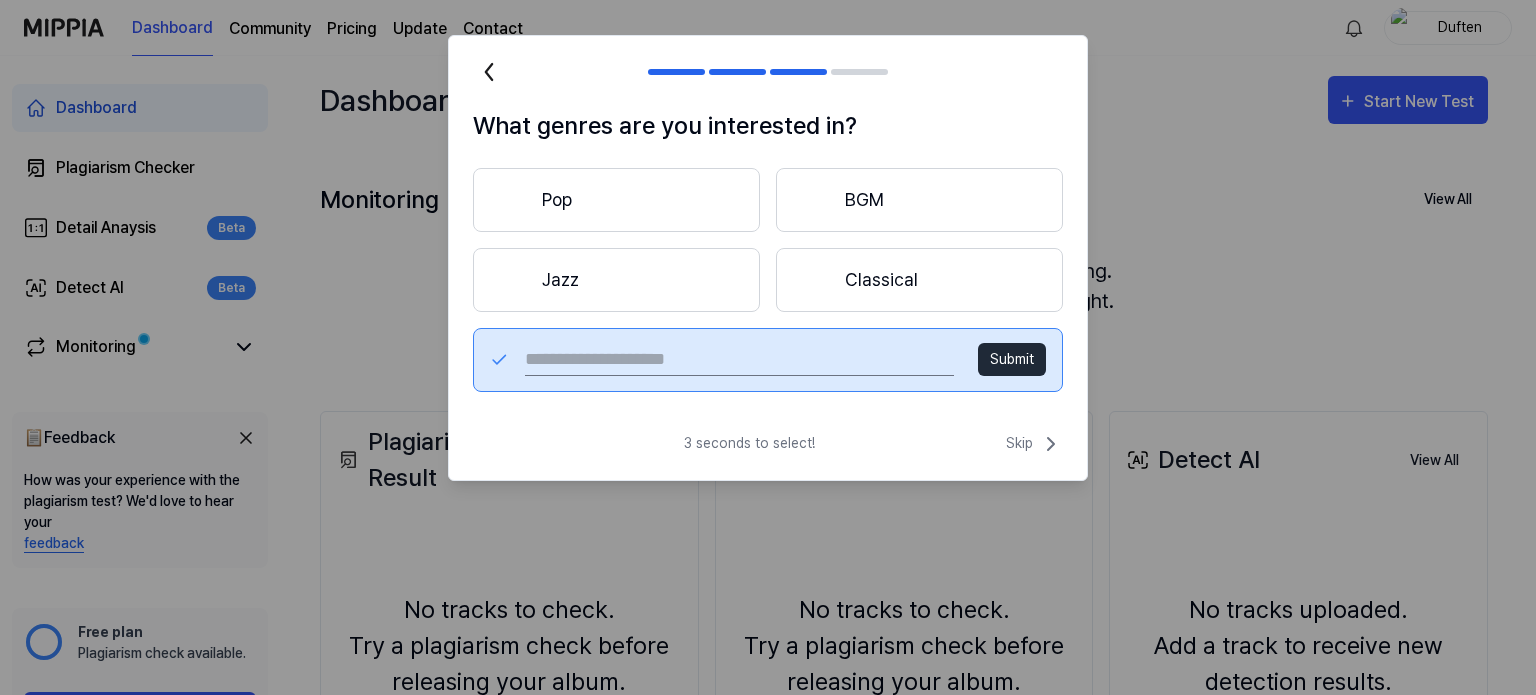 click at bounding box center (739, 360) 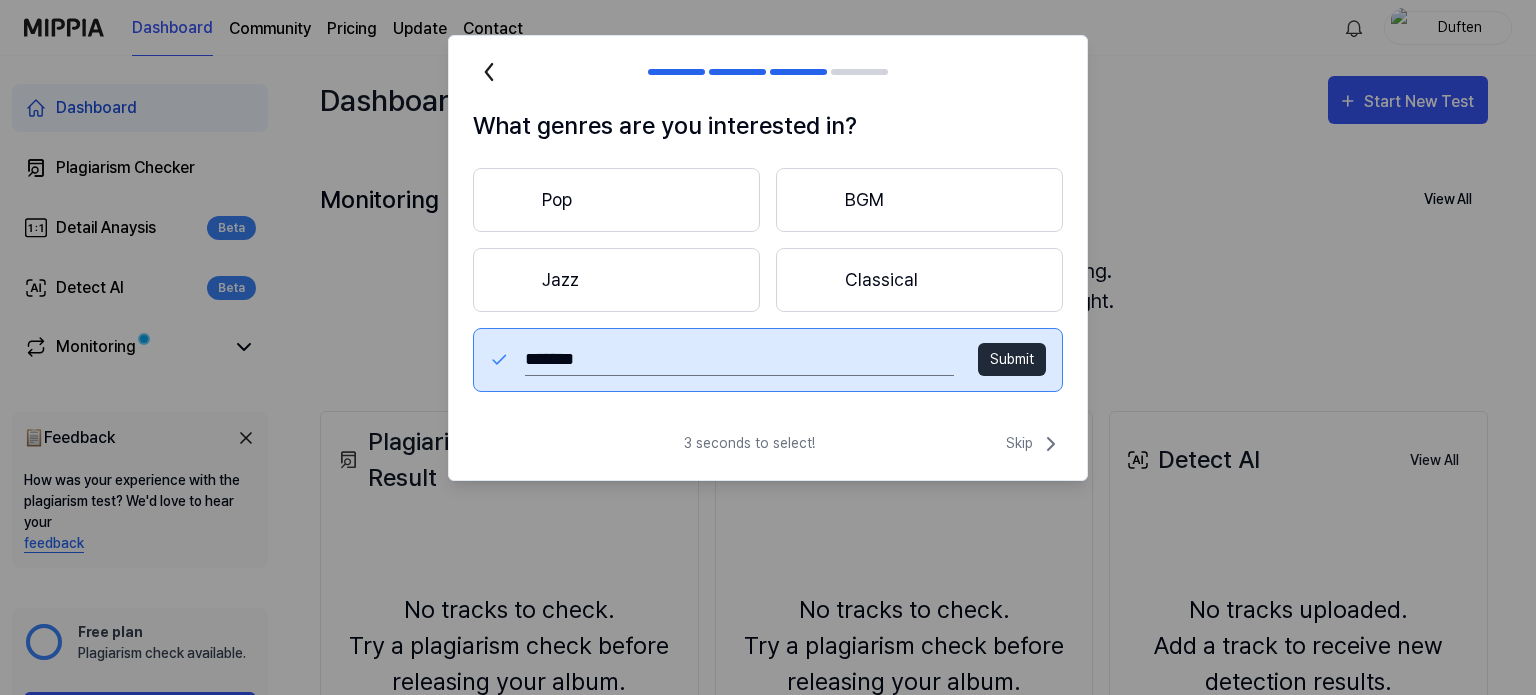 type on "*******" 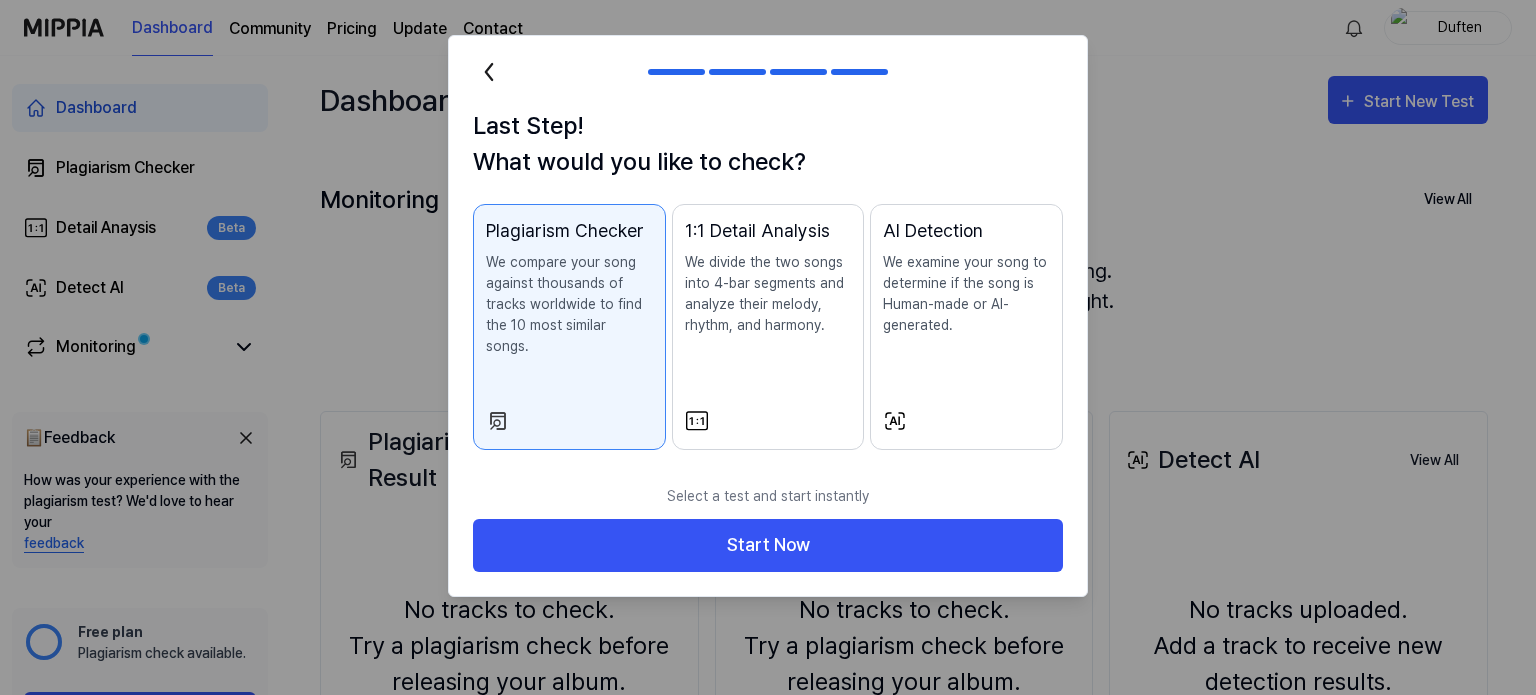 click on "We examine your song to determine if the song is Human-made or AI-generated." at bounding box center [966, 294] 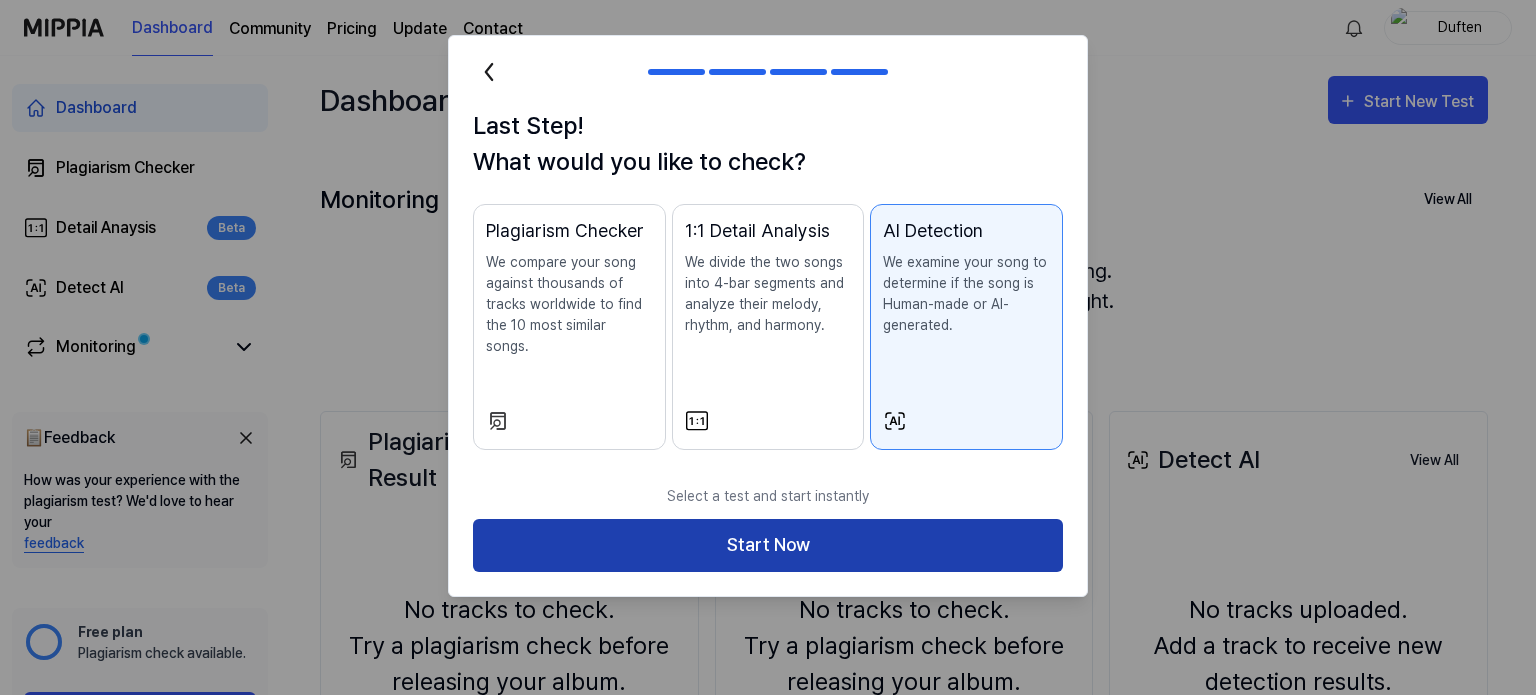 click on "Start Now" at bounding box center [768, 545] 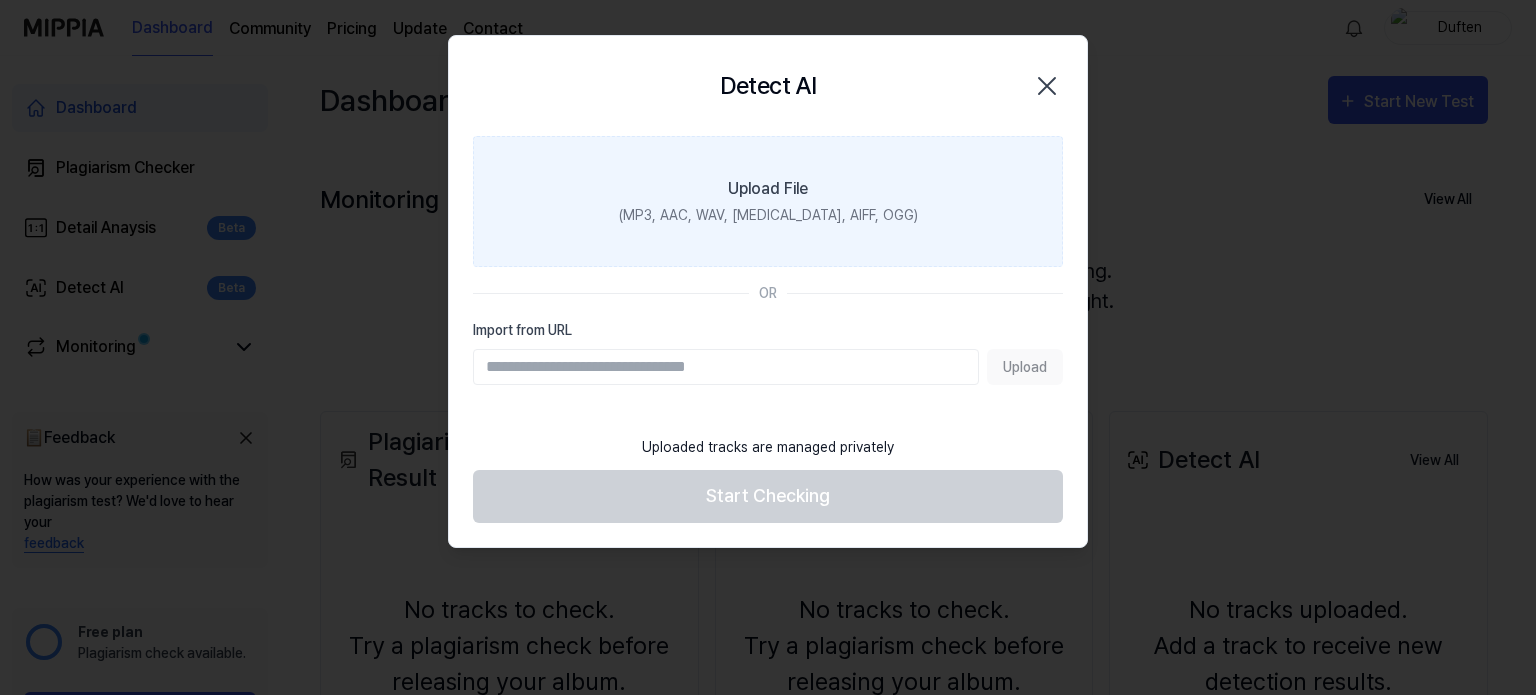 click on "Upload File" at bounding box center [768, 189] 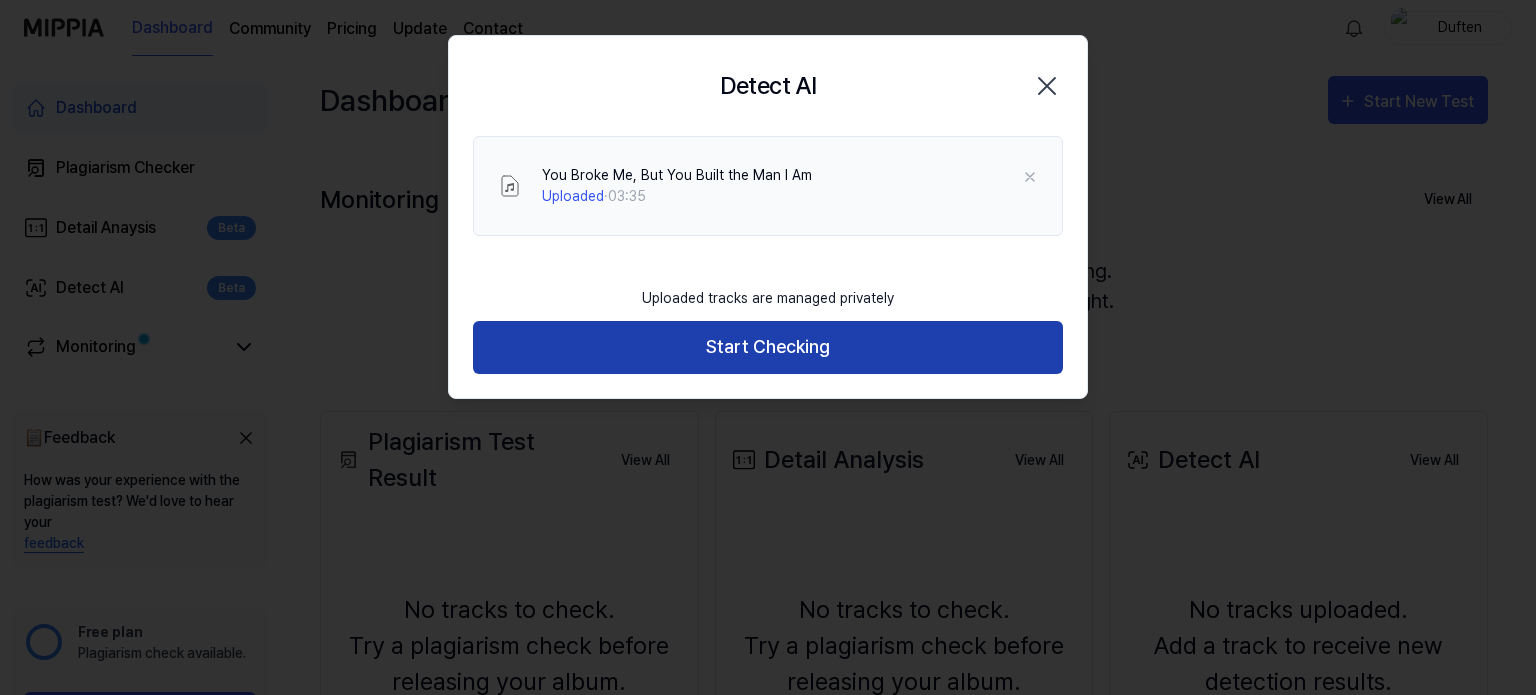 click on "Start Checking" at bounding box center (768, 347) 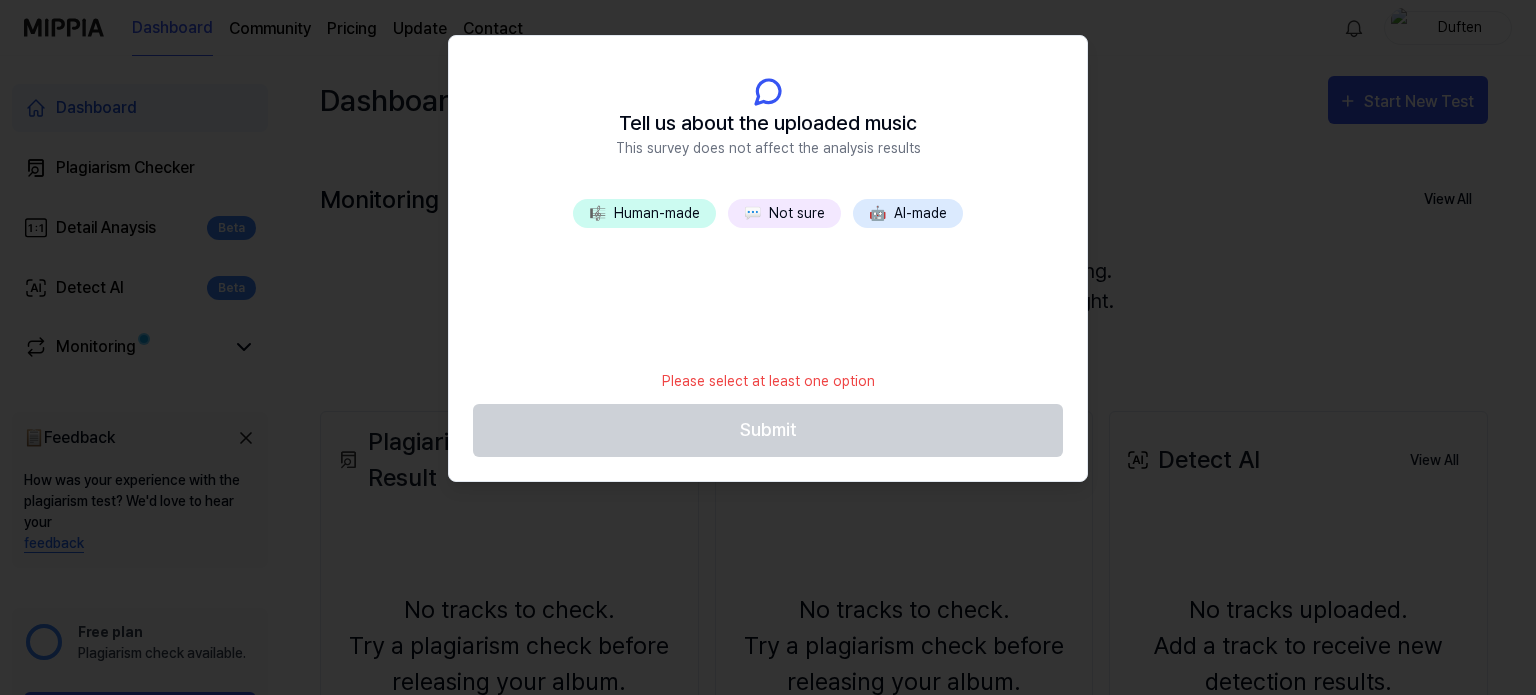 click on "💬 Not sure" at bounding box center [784, 213] 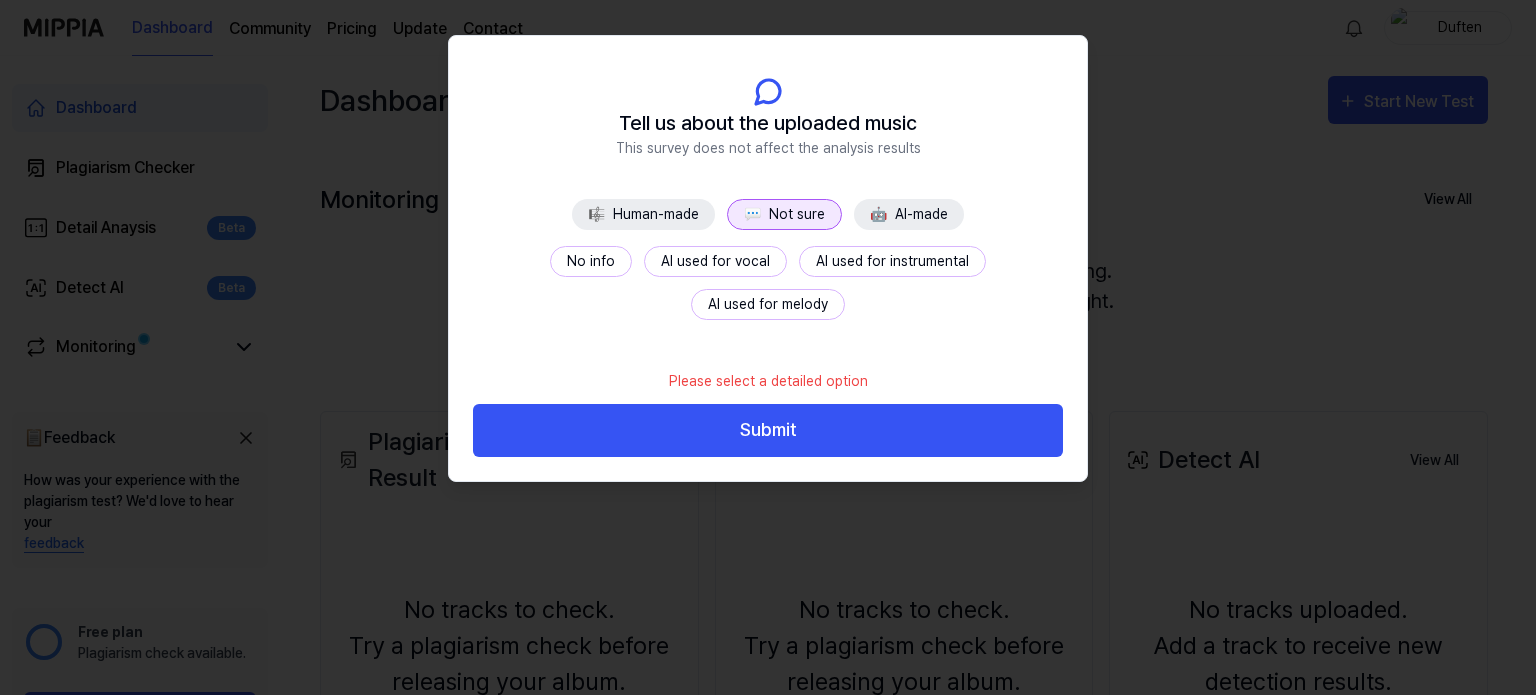 click on "AI used for vocal" at bounding box center (715, 261) 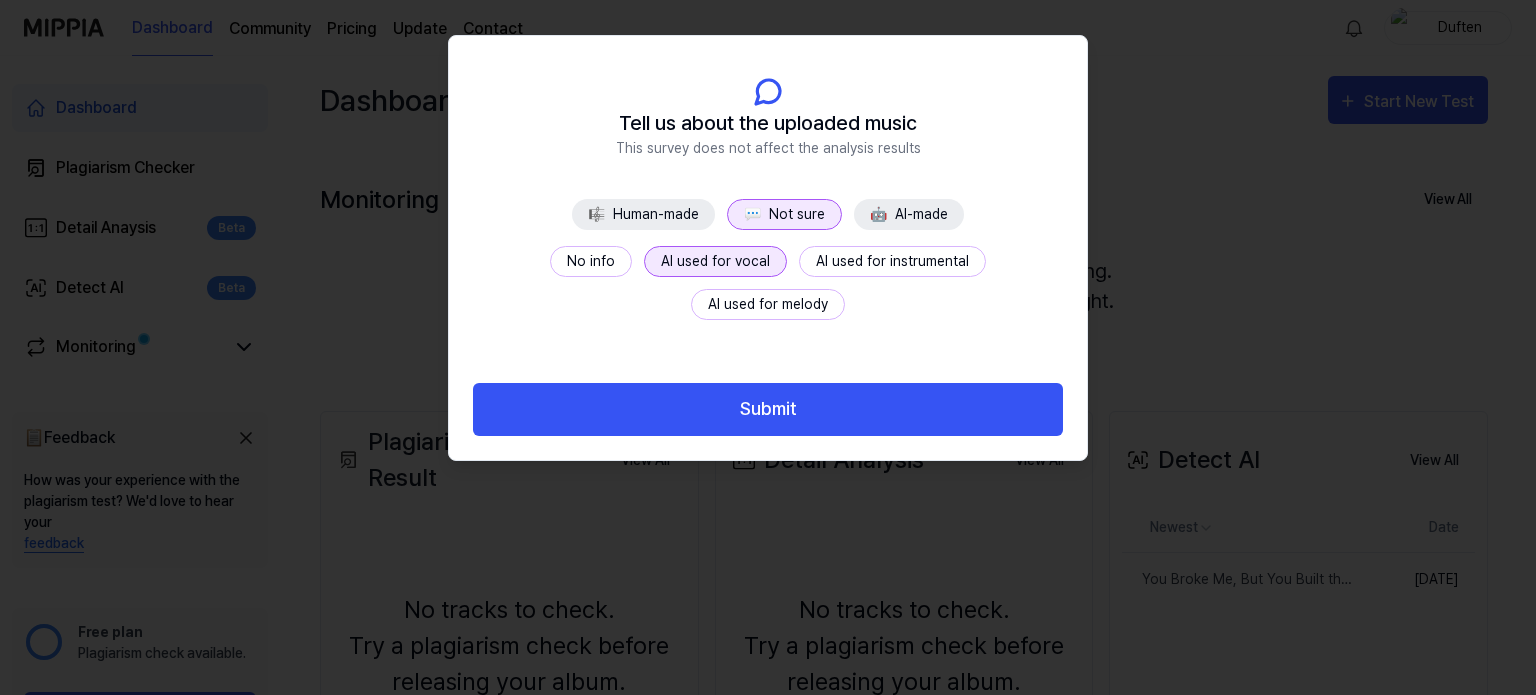 click on "AI used for instrumental" at bounding box center (892, 261) 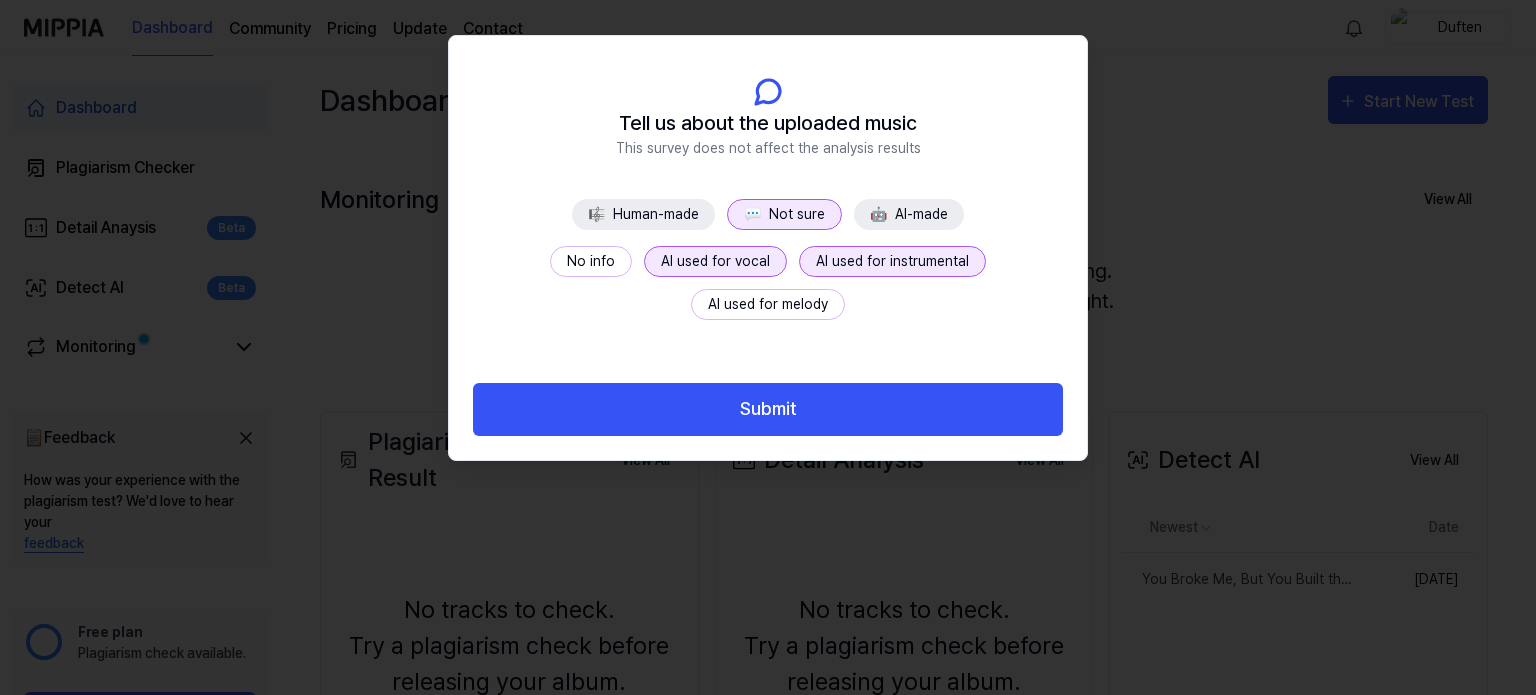 click on "AI used for melody" at bounding box center (768, 304) 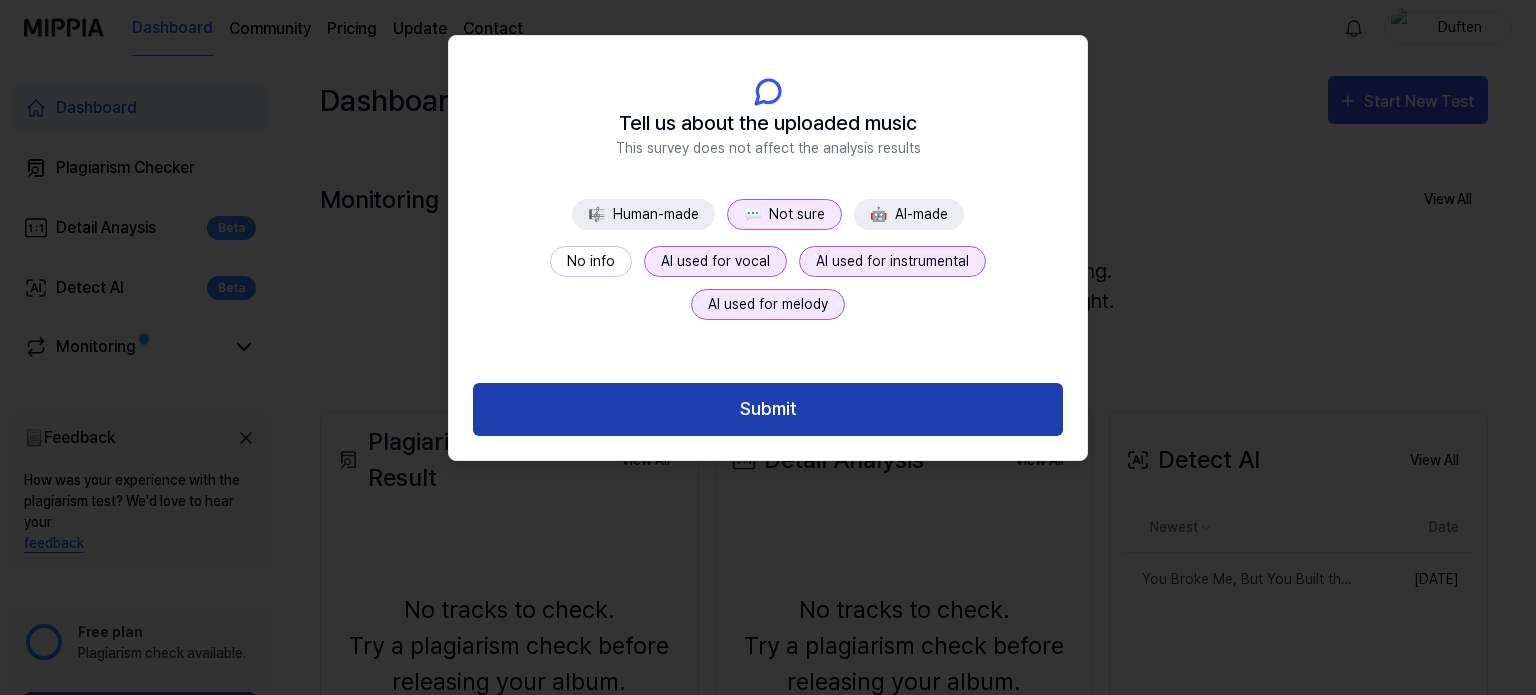 click on "Submit" at bounding box center [768, 409] 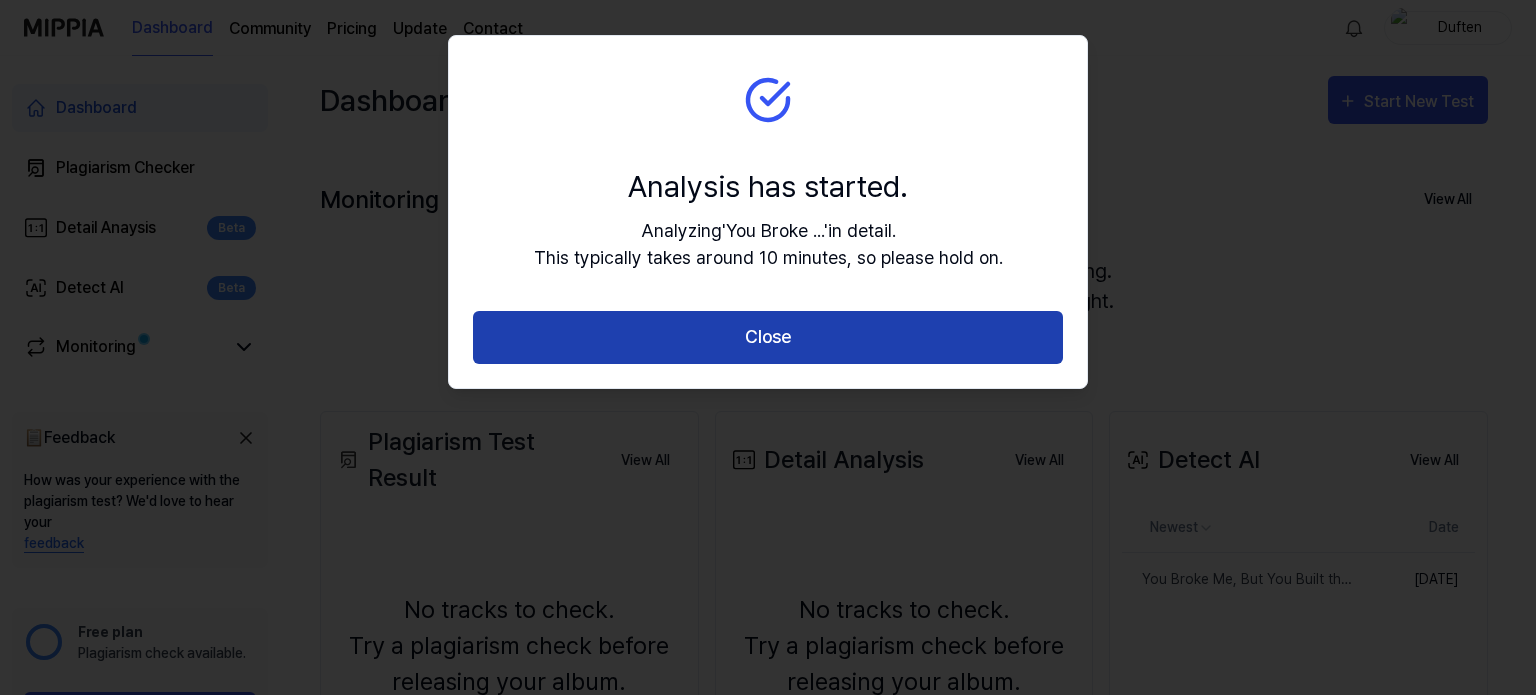 click on "Close" at bounding box center (768, 337) 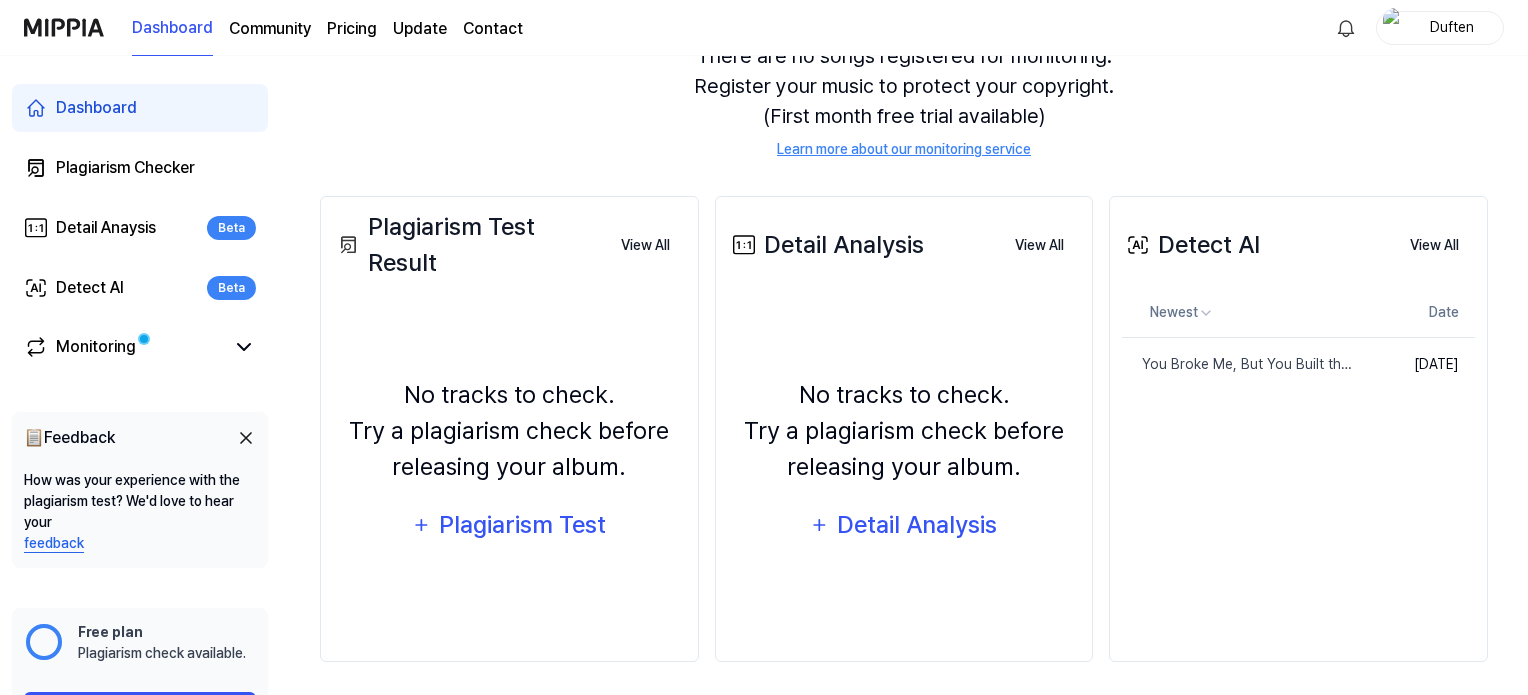 scroll, scrollTop: 220, scrollLeft: 0, axis: vertical 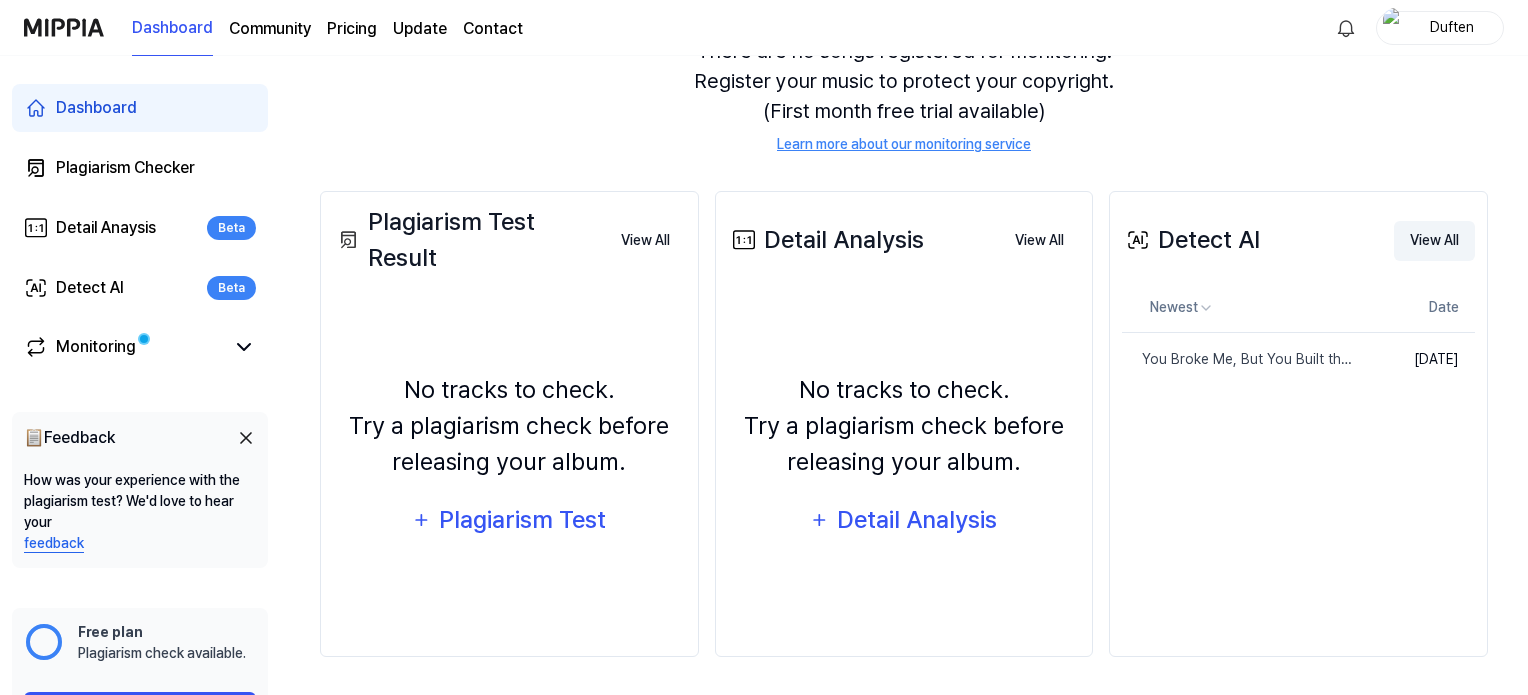 click on "View All" at bounding box center [1434, 241] 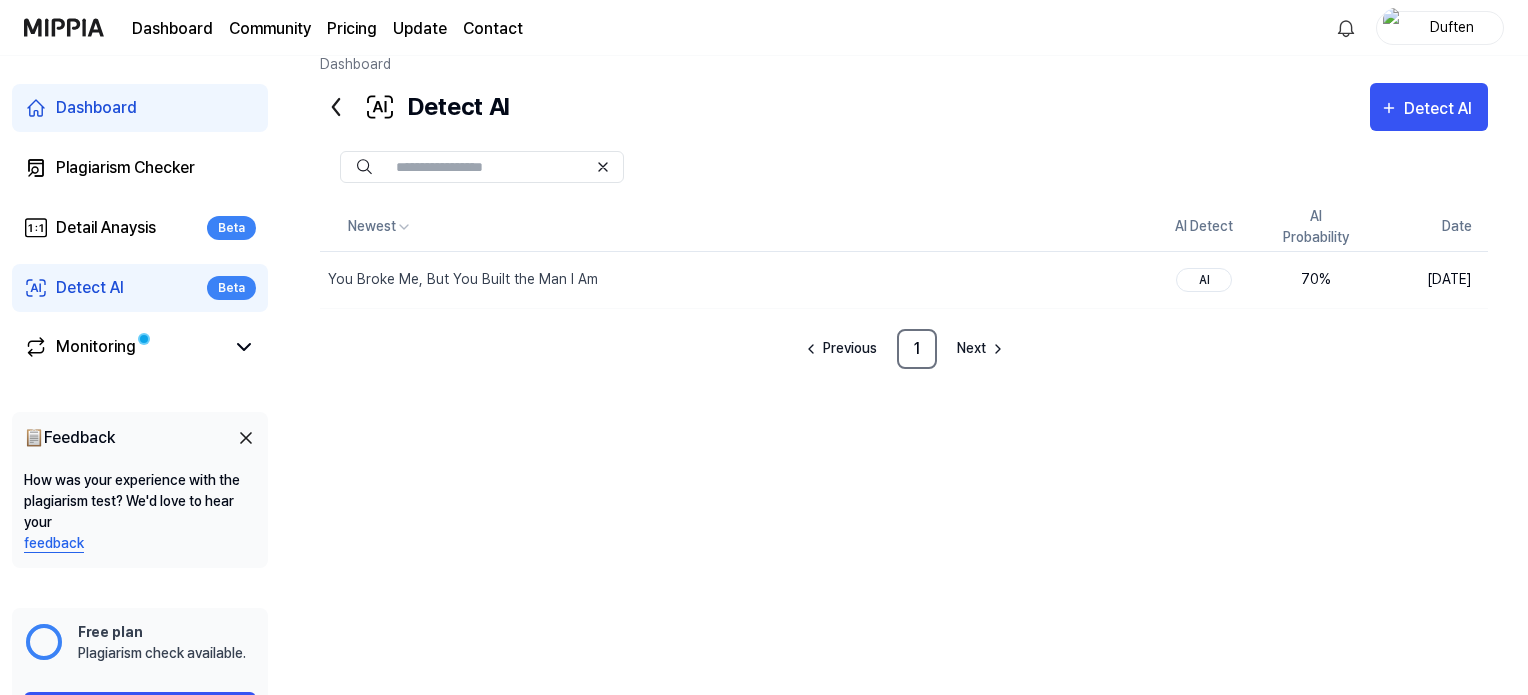 scroll, scrollTop: 25, scrollLeft: 0, axis: vertical 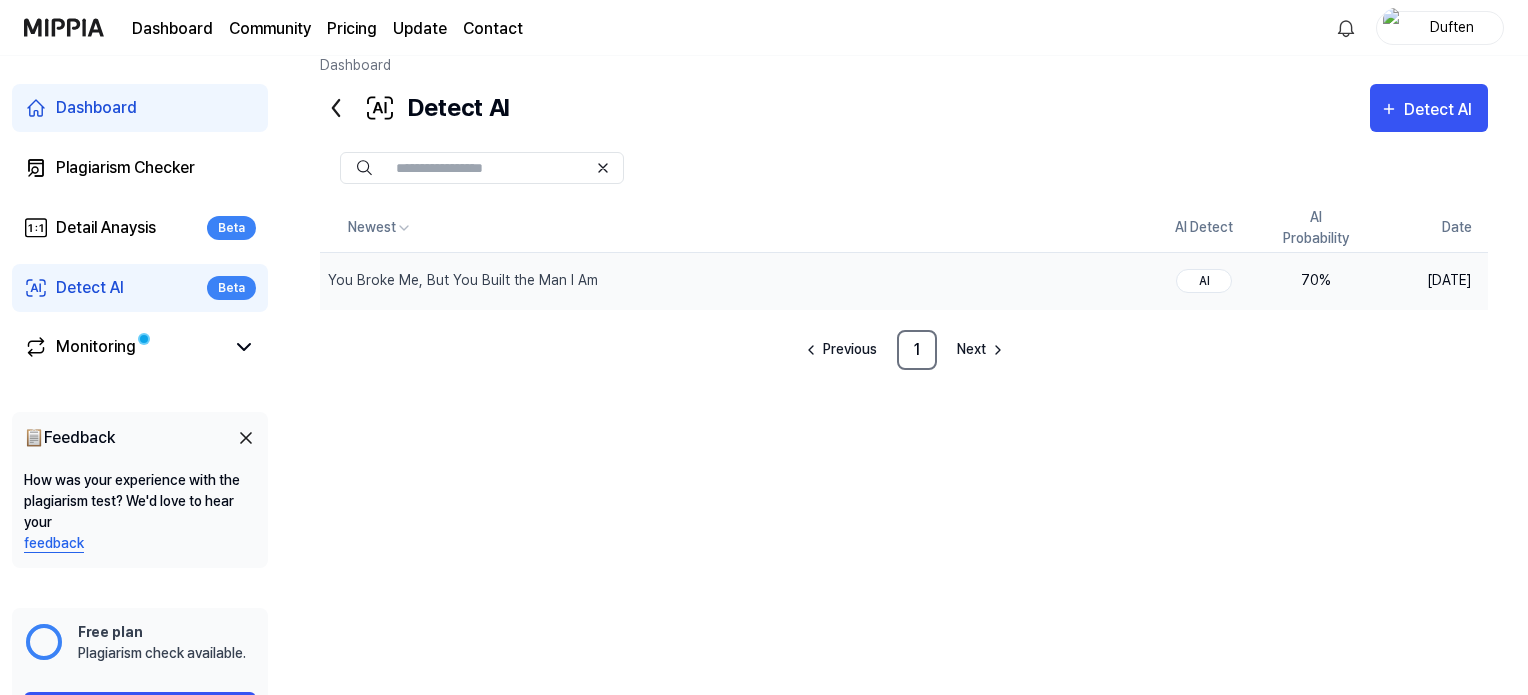 click on "70 %" at bounding box center (1316, 280) 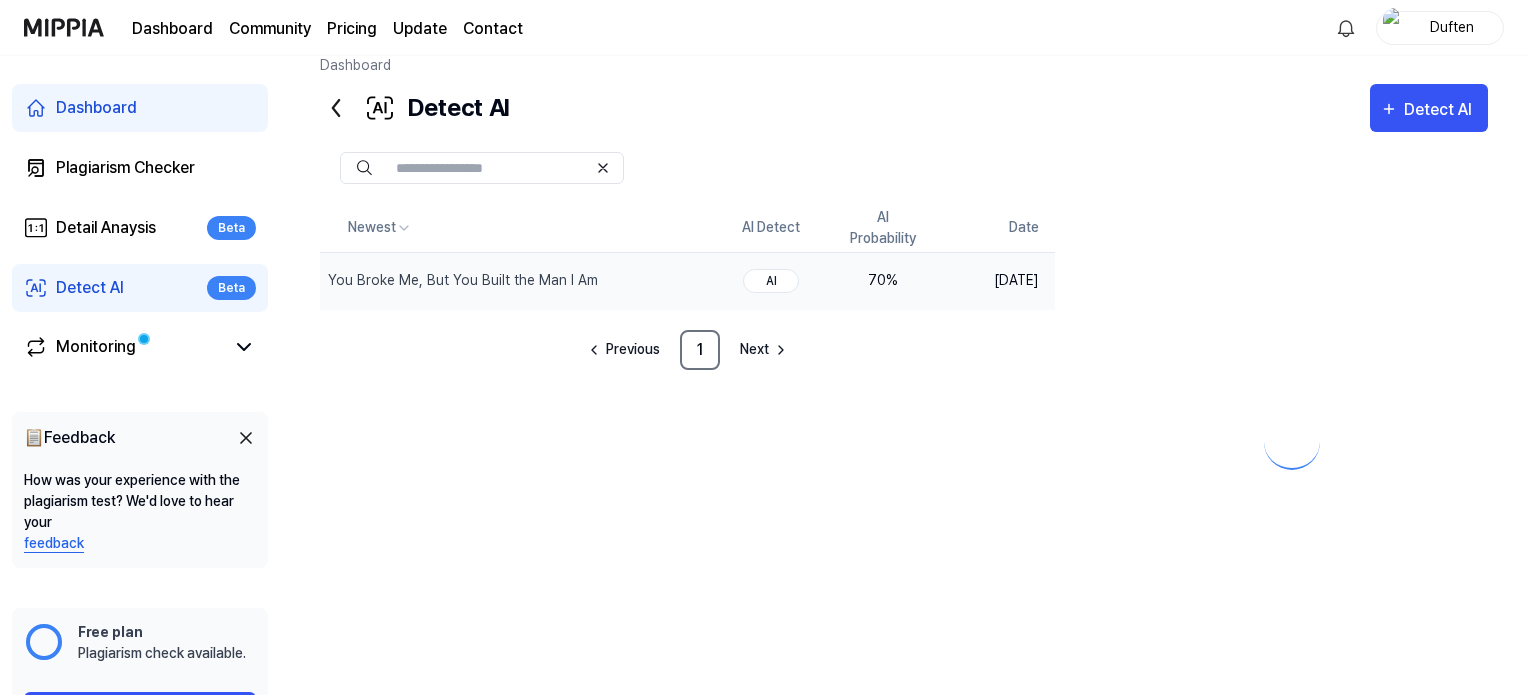 scroll, scrollTop: 144, scrollLeft: 0, axis: vertical 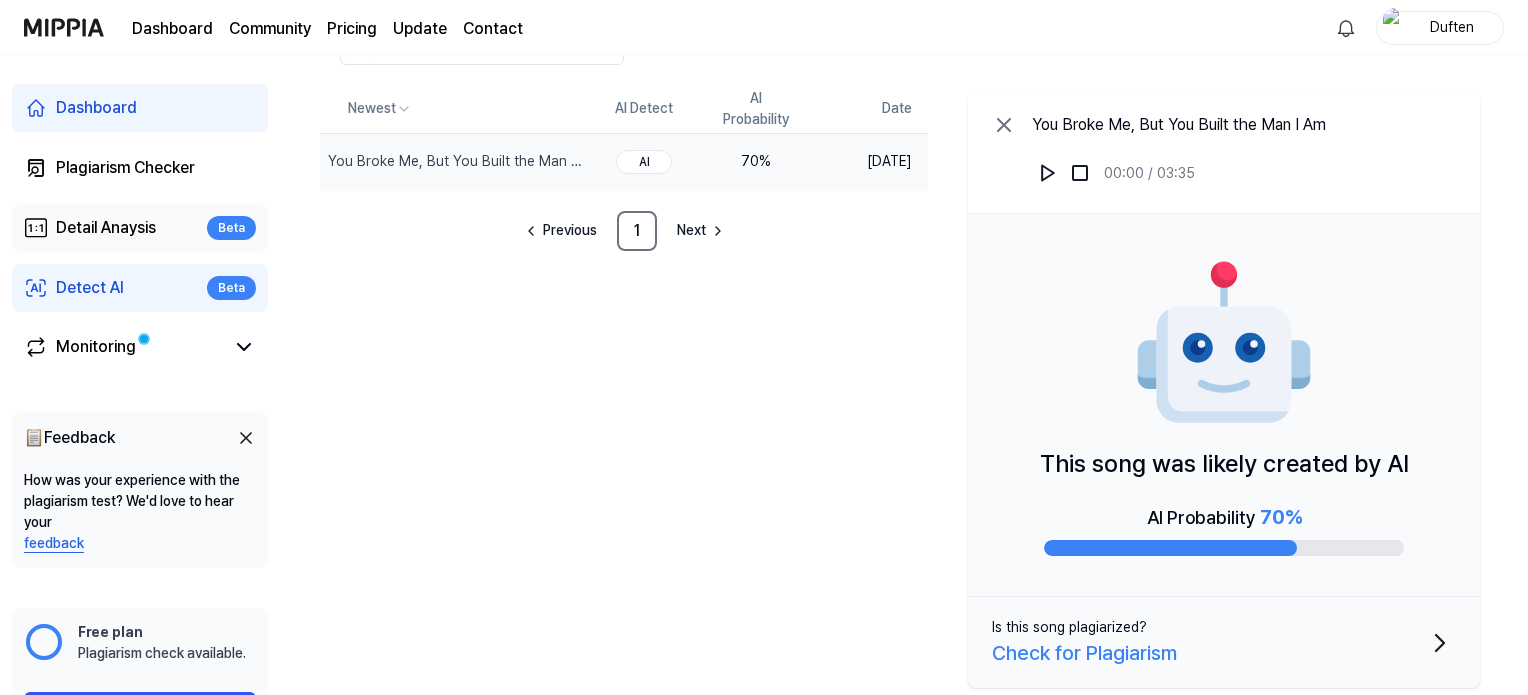 click on "Detail Anaysis" at bounding box center [106, 228] 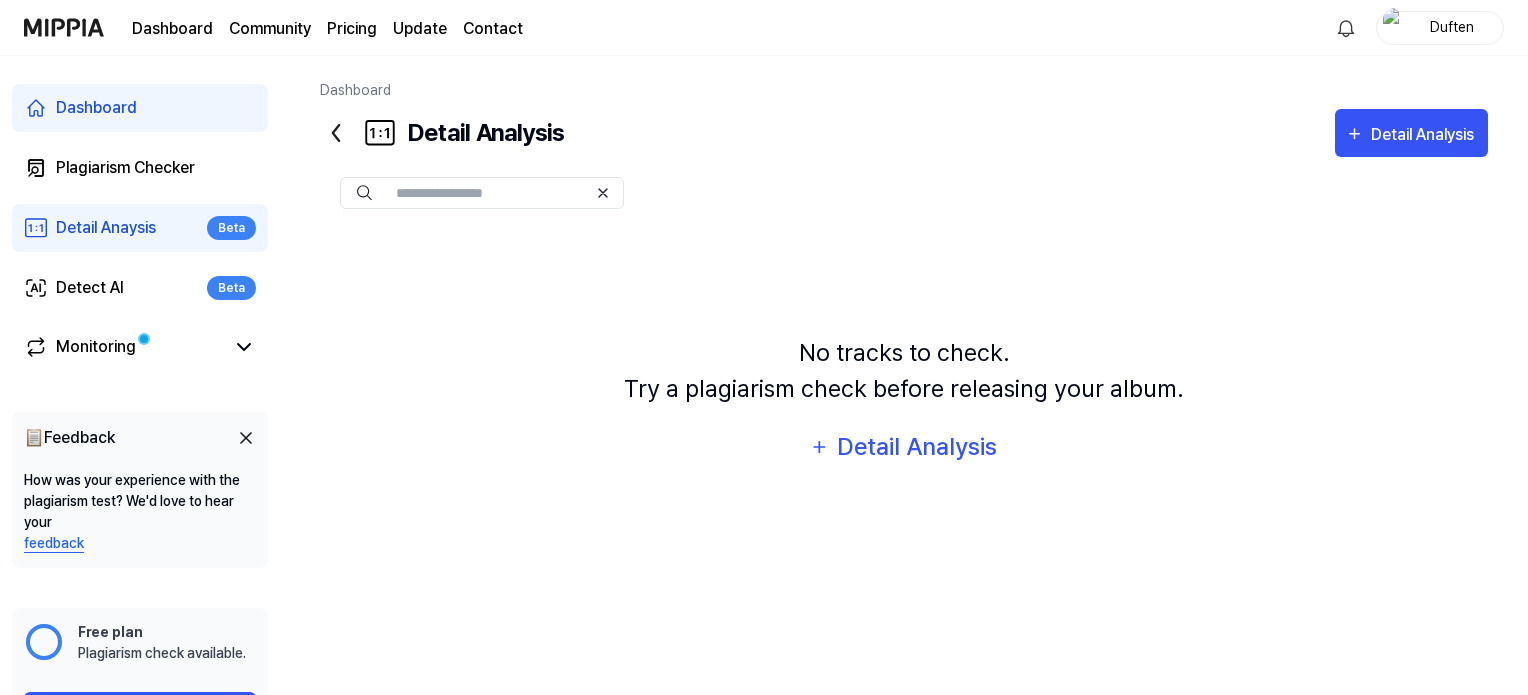 scroll, scrollTop: 0, scrollLeft: 0, axis: both 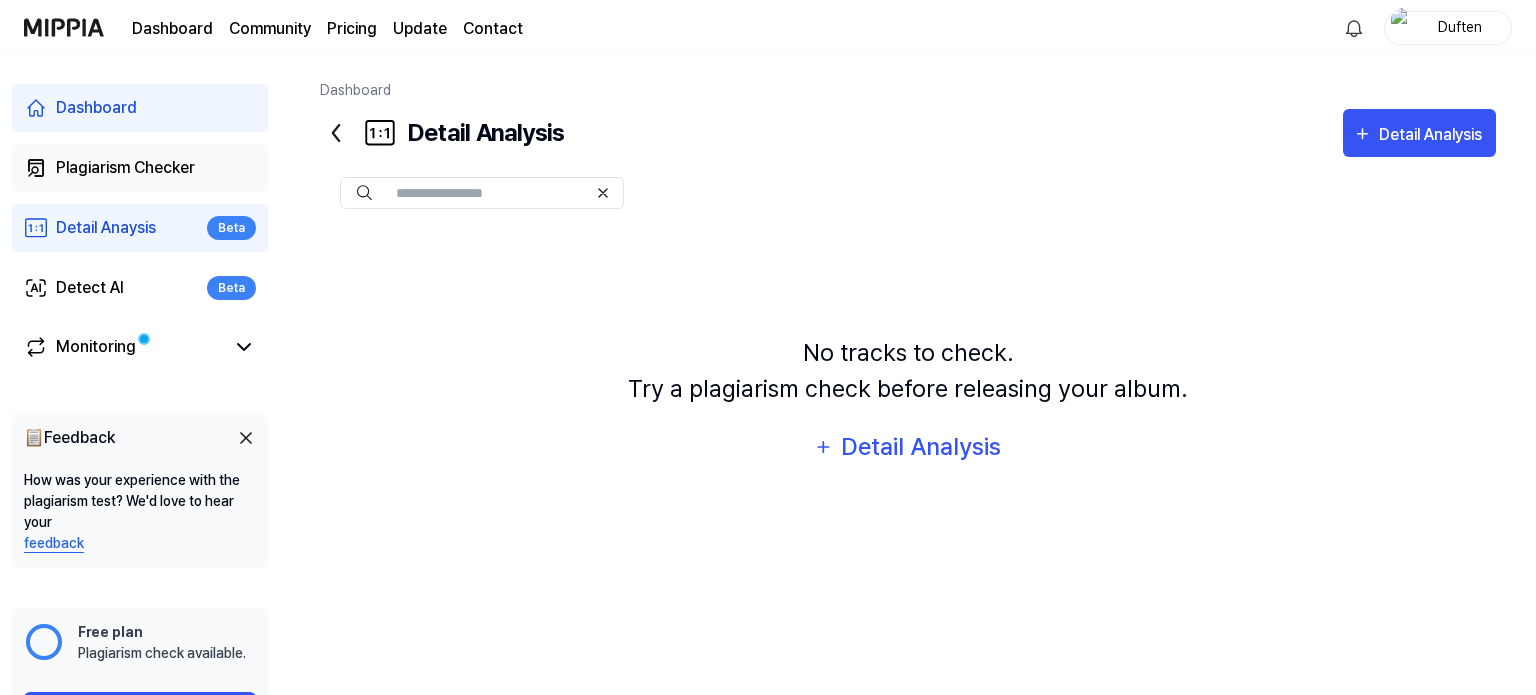 click on "Plagiarism Checker" at bounding box center (125, 168) 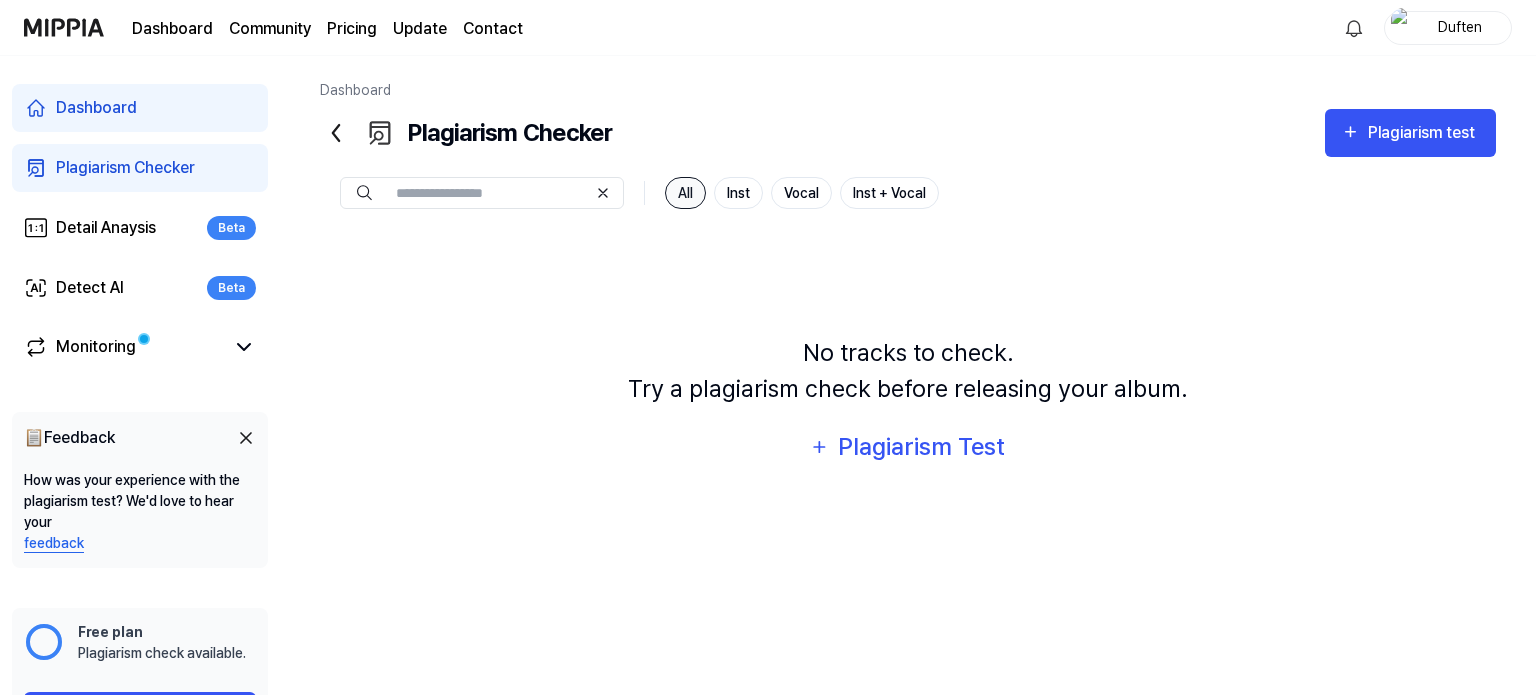 click on "All" at bounding box center (685, 193) 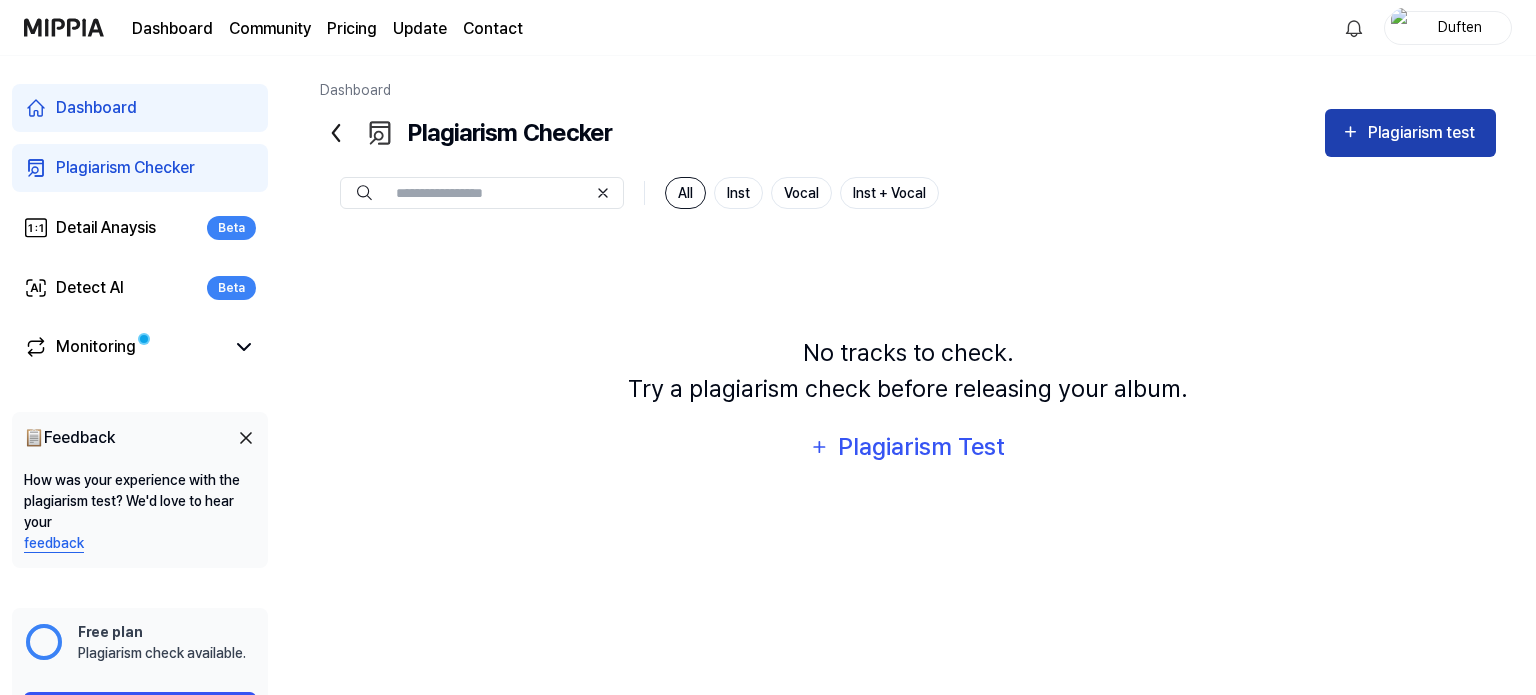 click on "Plagiarism test" at bounding box center (1424, 133) 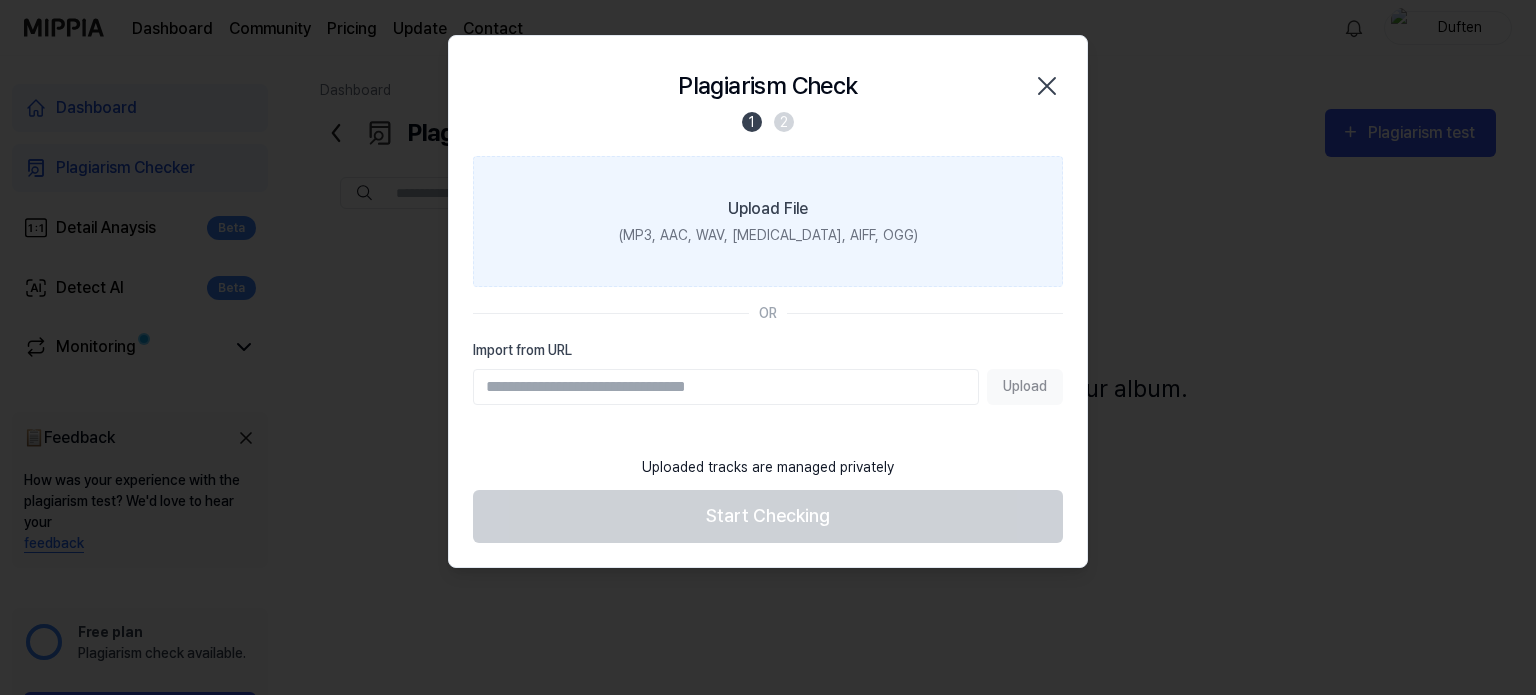 click on "(MP3, AAC, WAV, [MEDICAL_DATA], AIFF, OGG)" at bounding box center (768, 235) 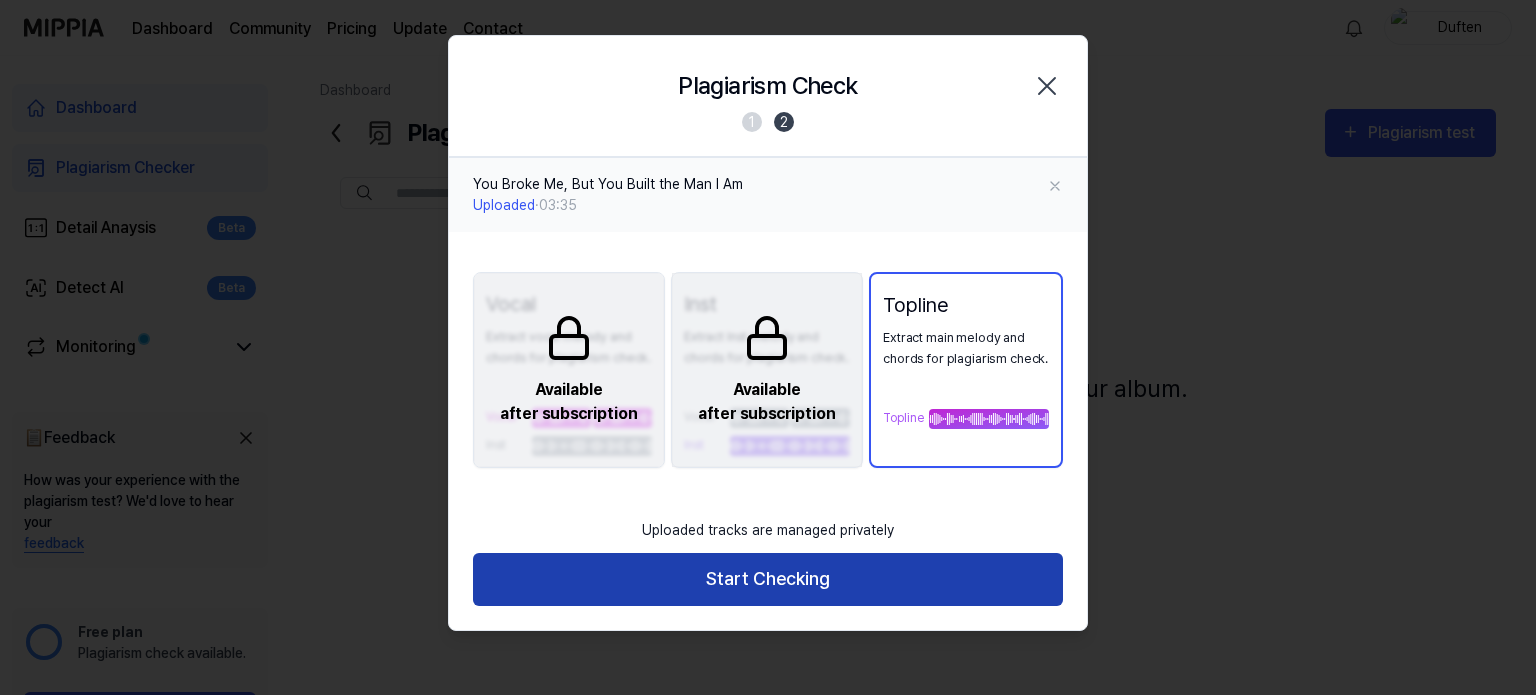 click on "Start Checking" at bounding box center [768, 579] 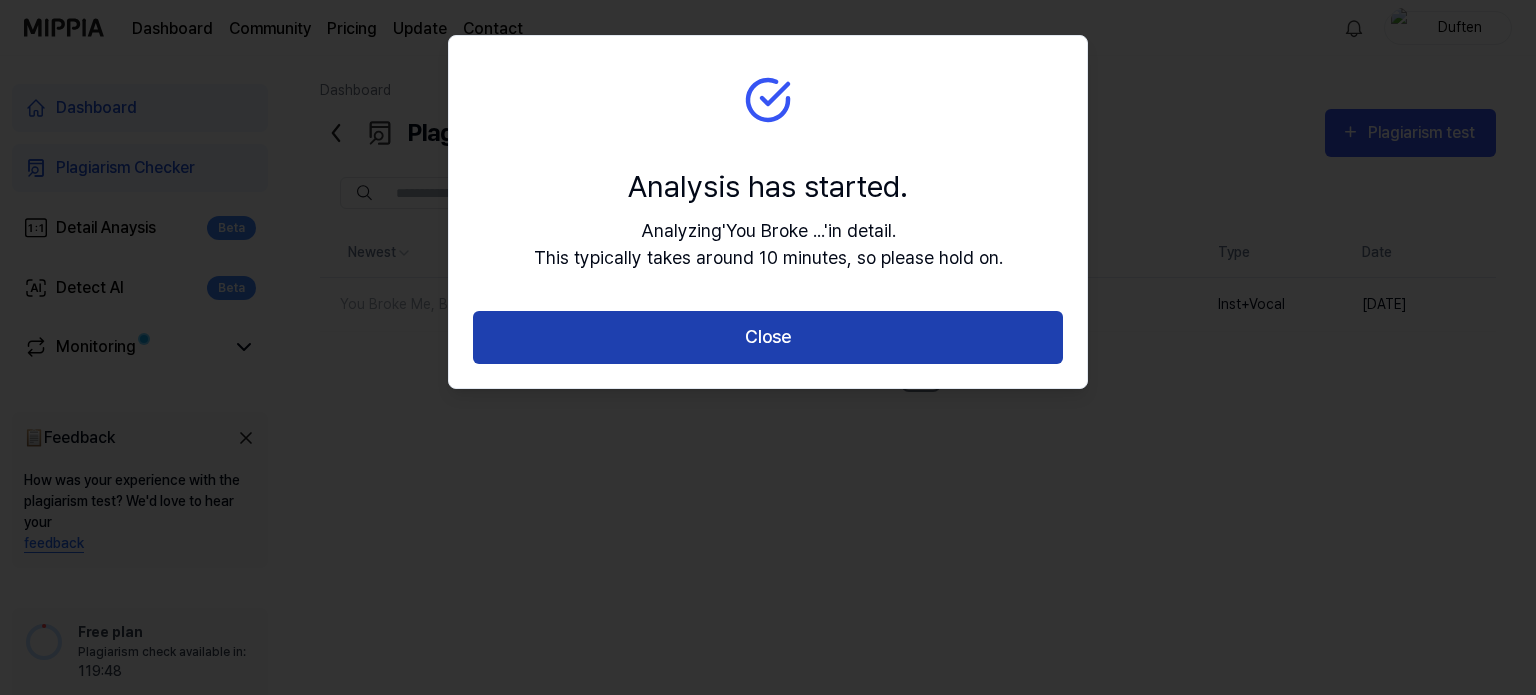 click on "Close" at bounding box center [768, 337] 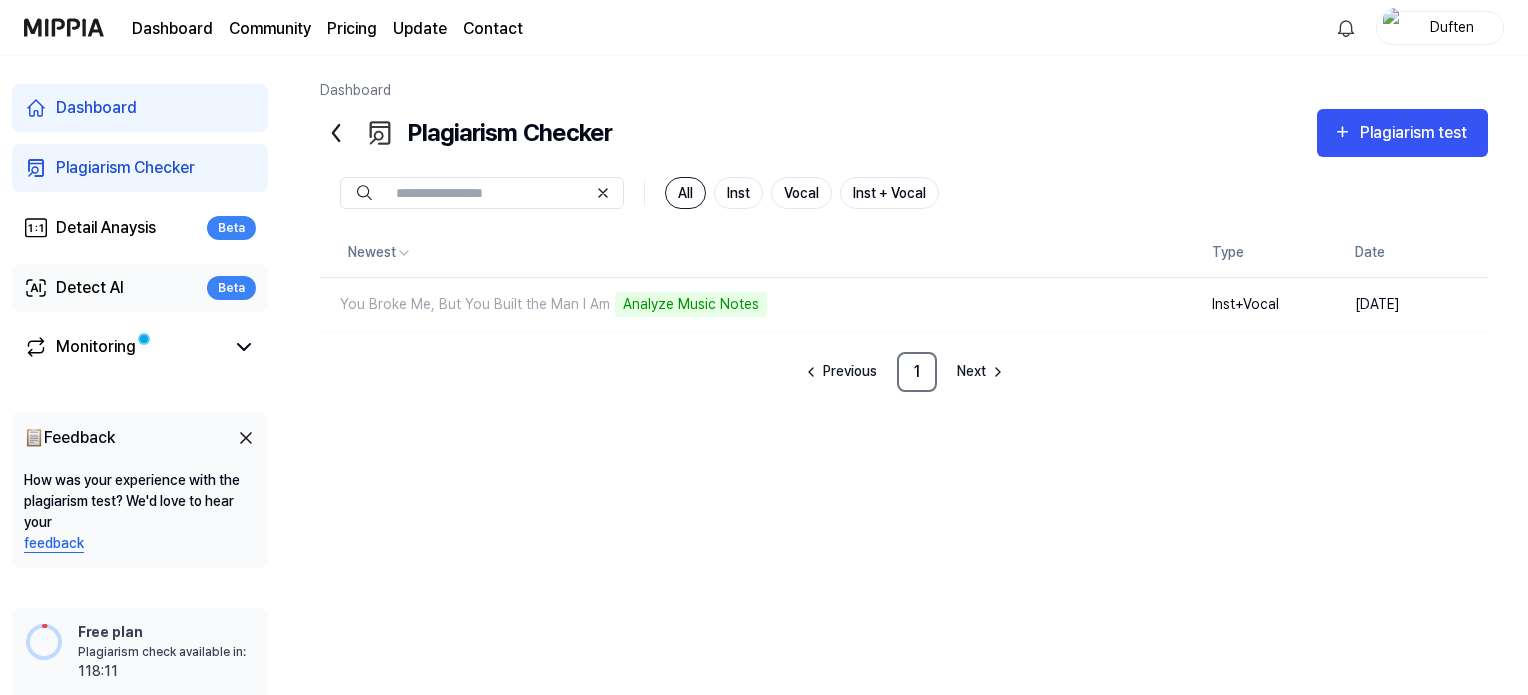 click on "Detect AI" at bounding box center (90, 288) 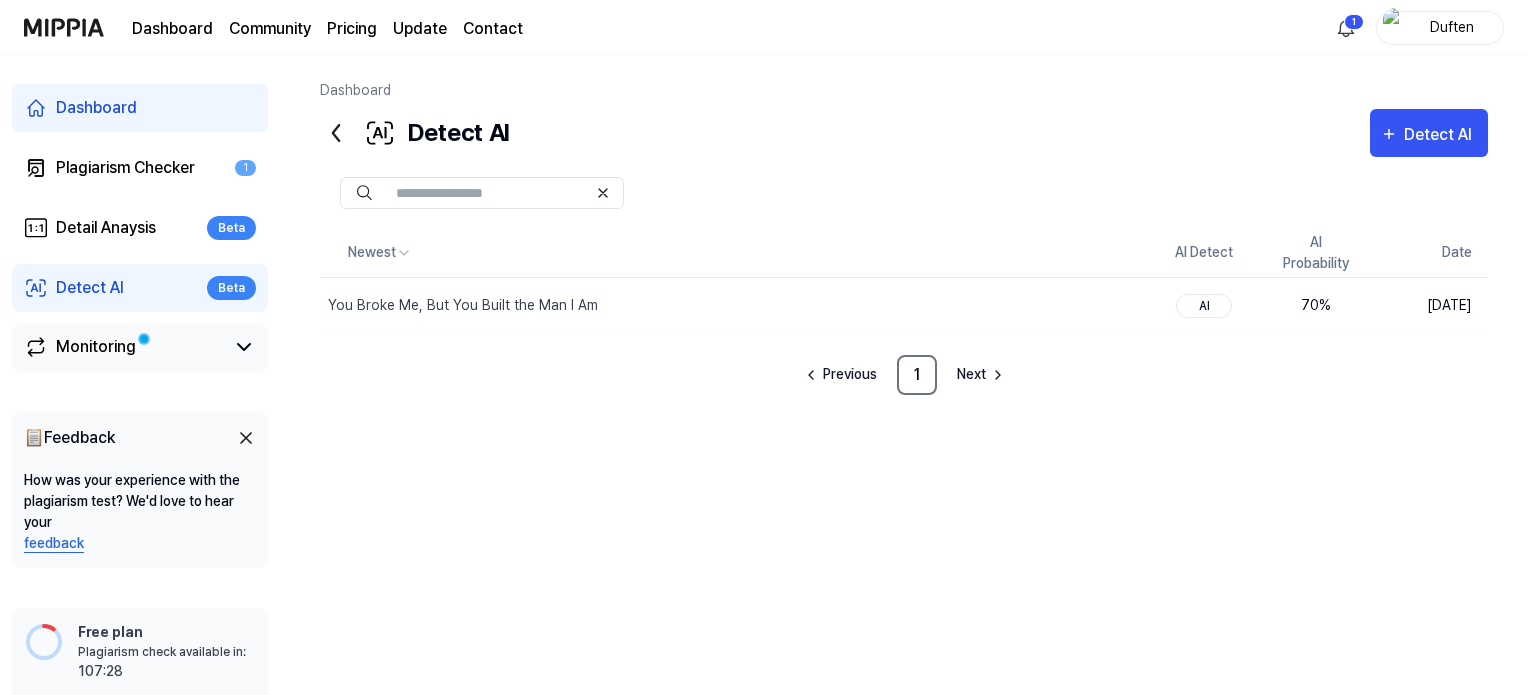 click on "Monitoring" at bounding box center (96, 347) 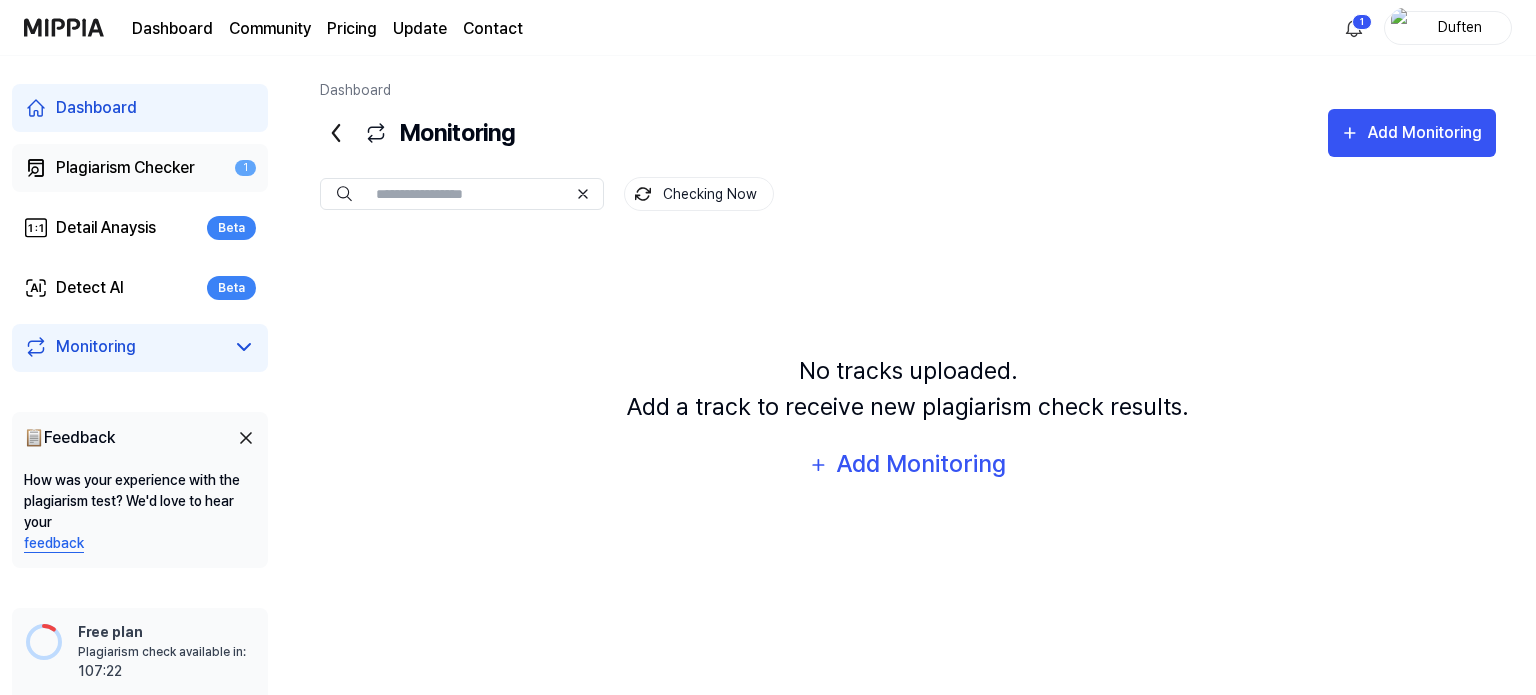 click on "Plagiarism Checker" at bounding box center (125, 168) 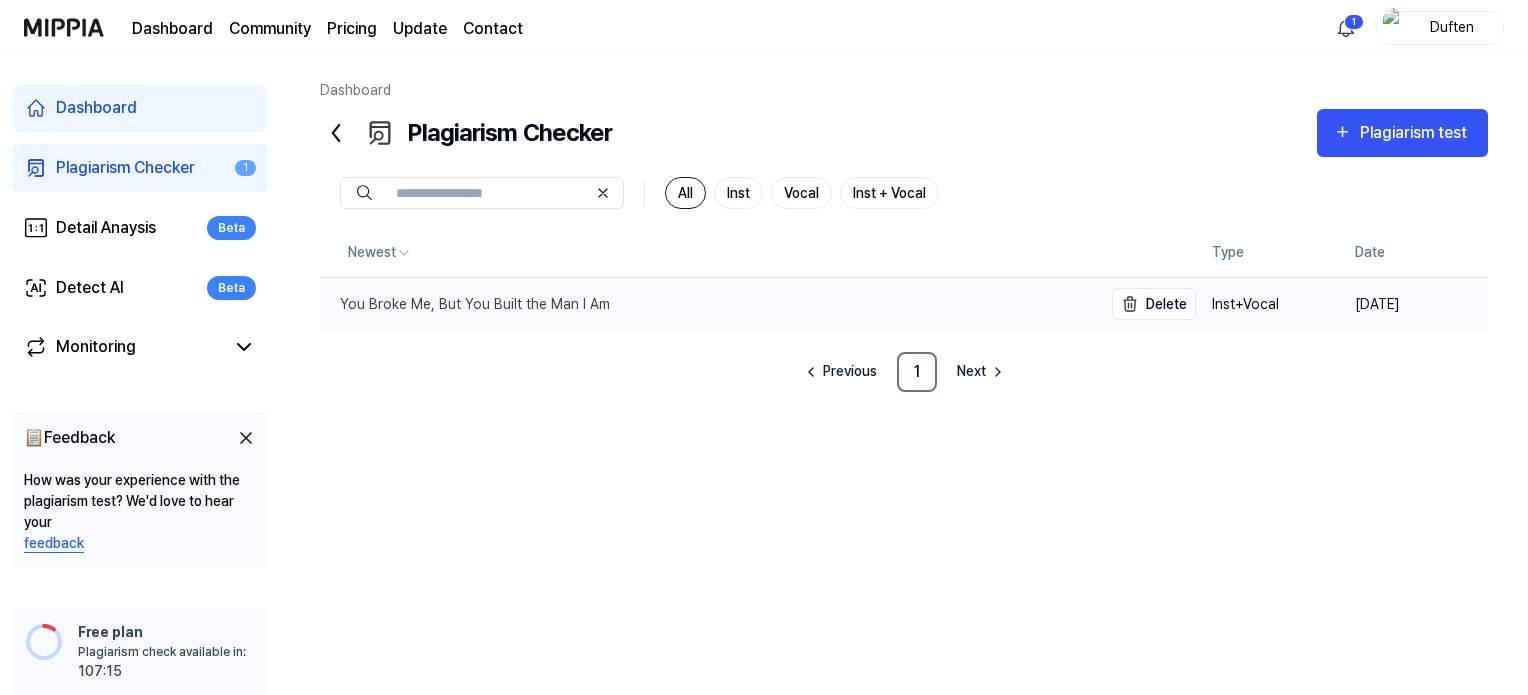 click on "You Broke Me, But You Built the Man I Am" at bounding box center [465, 304] 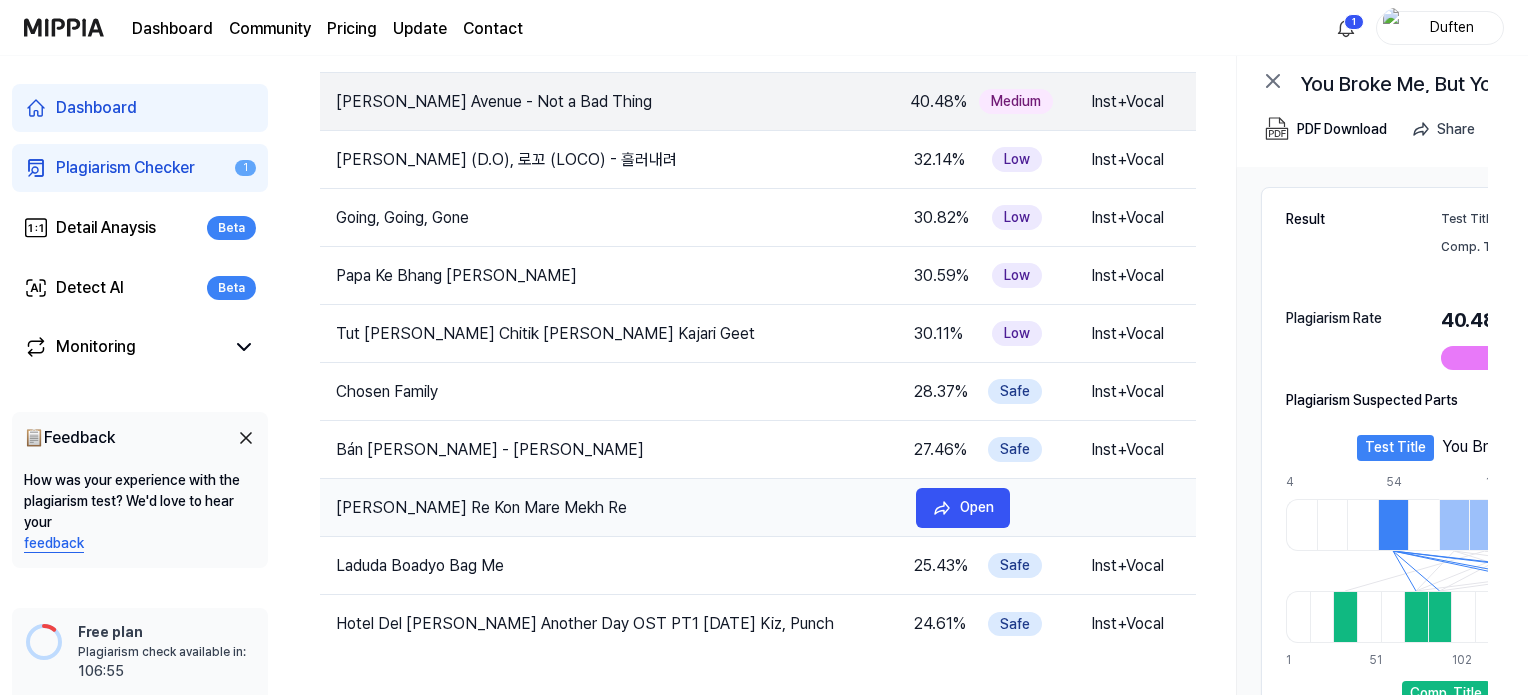 scroll, scrollTop: 216, scrollLeft: 0, axis: vertical 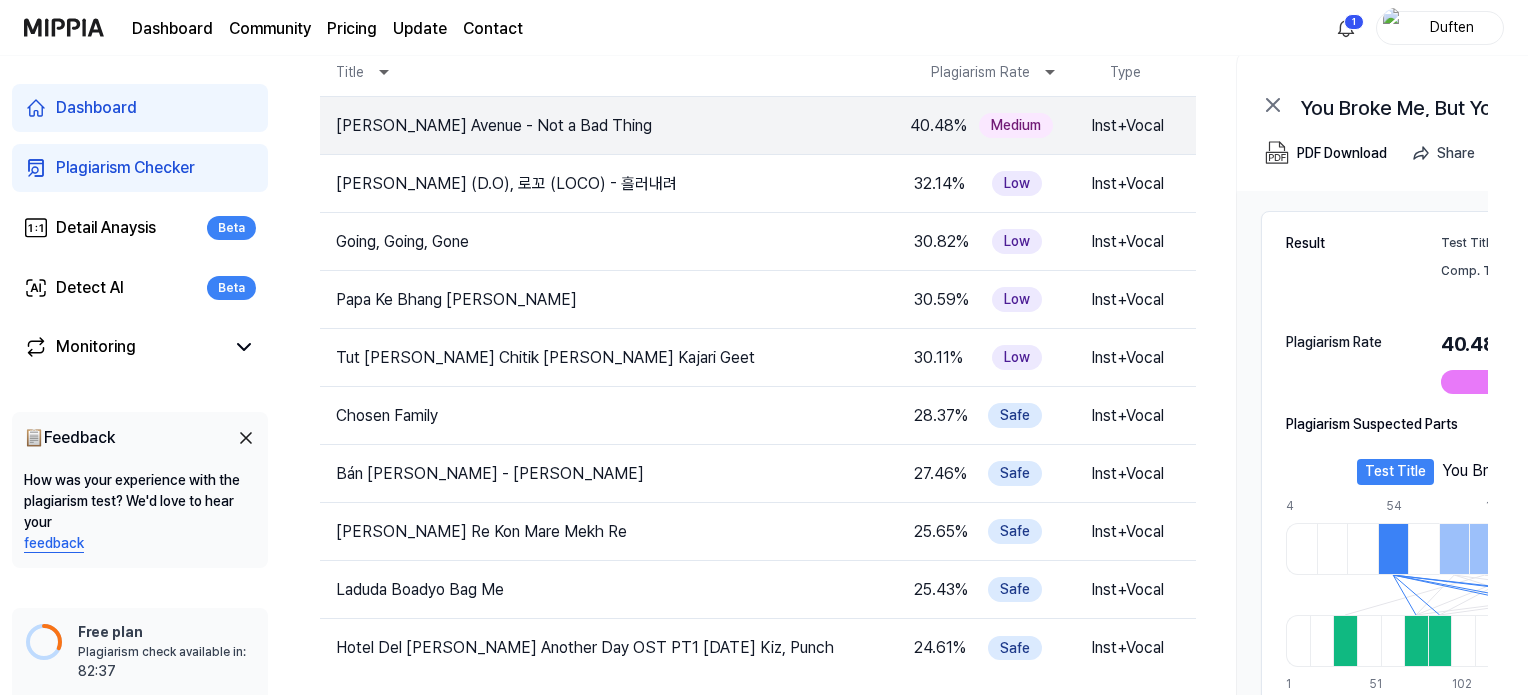 click on "Dashboard" at bounding box center (96, 108) 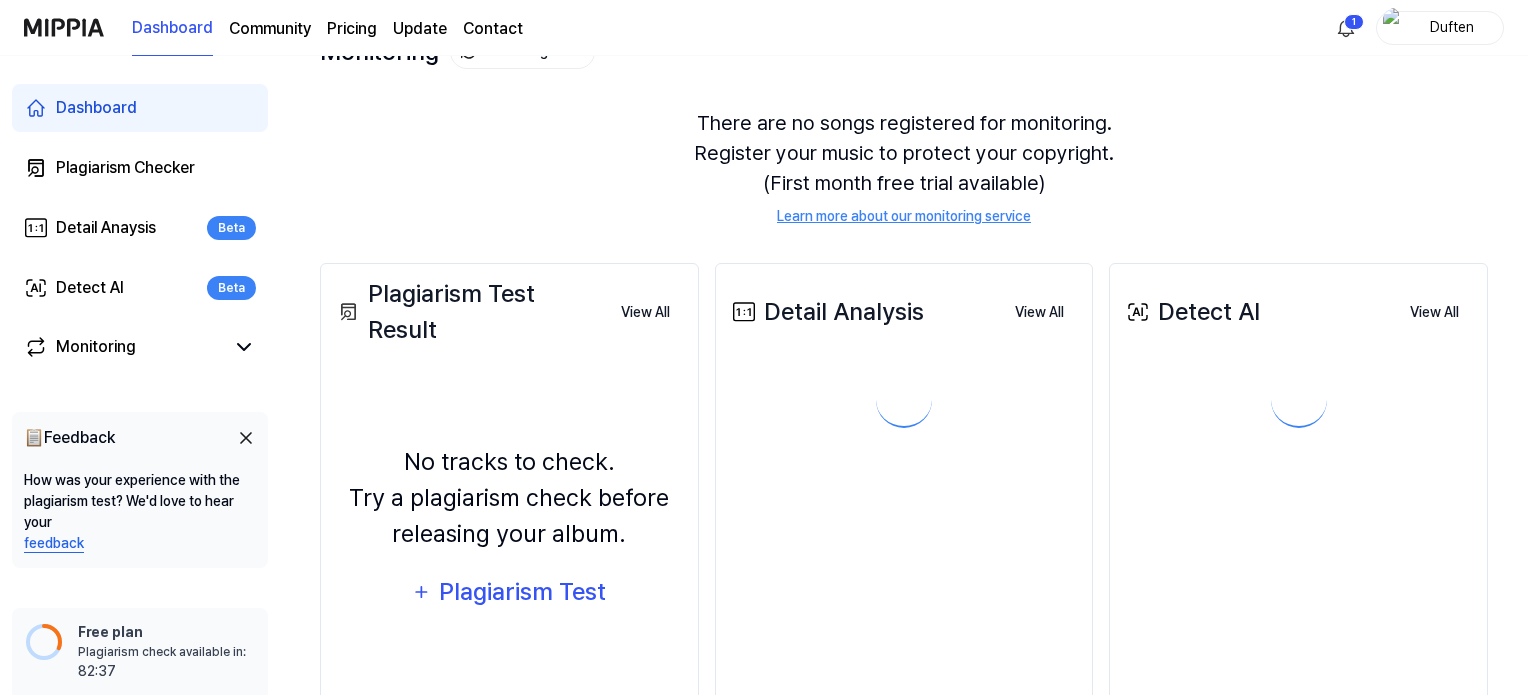 scroll, scrollTop: 0, scrollLeft: 0, axis: both 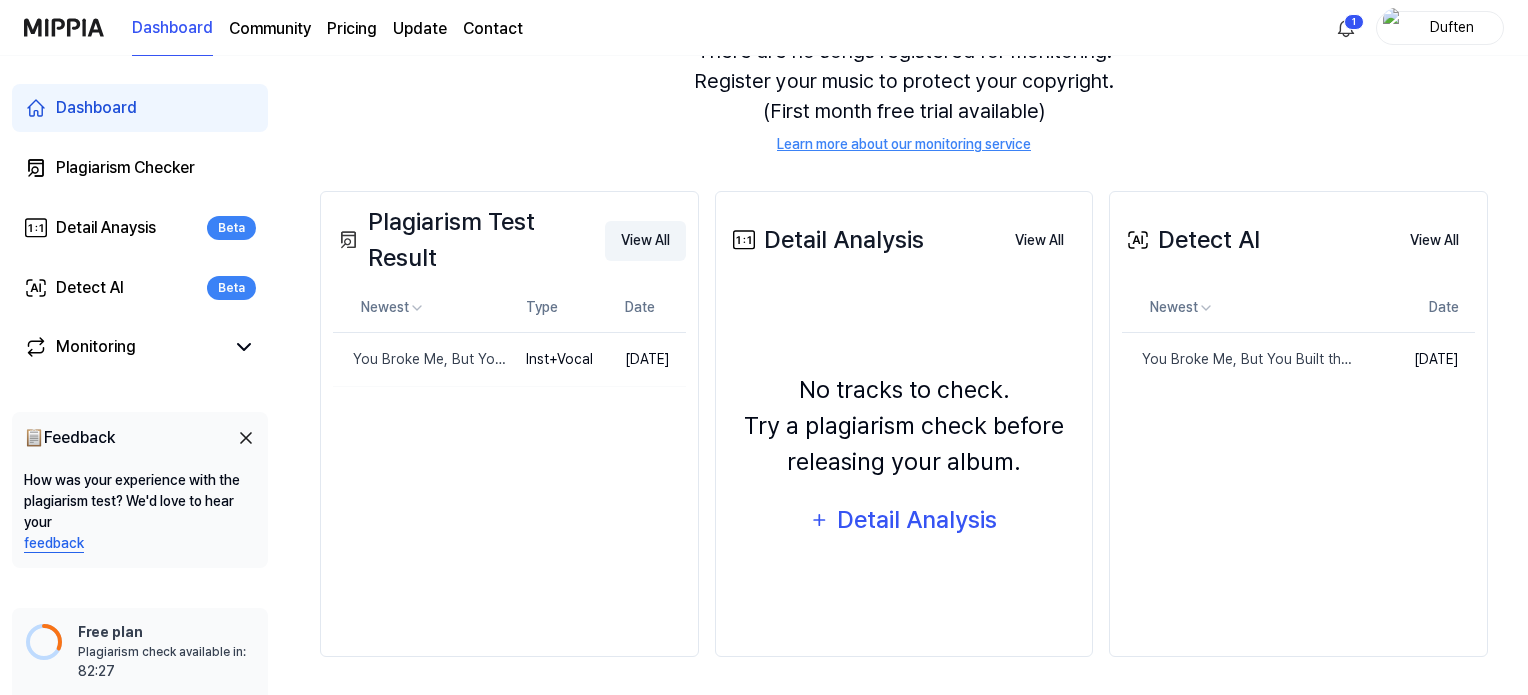 click on "View All" at bounding box center (645, 241) 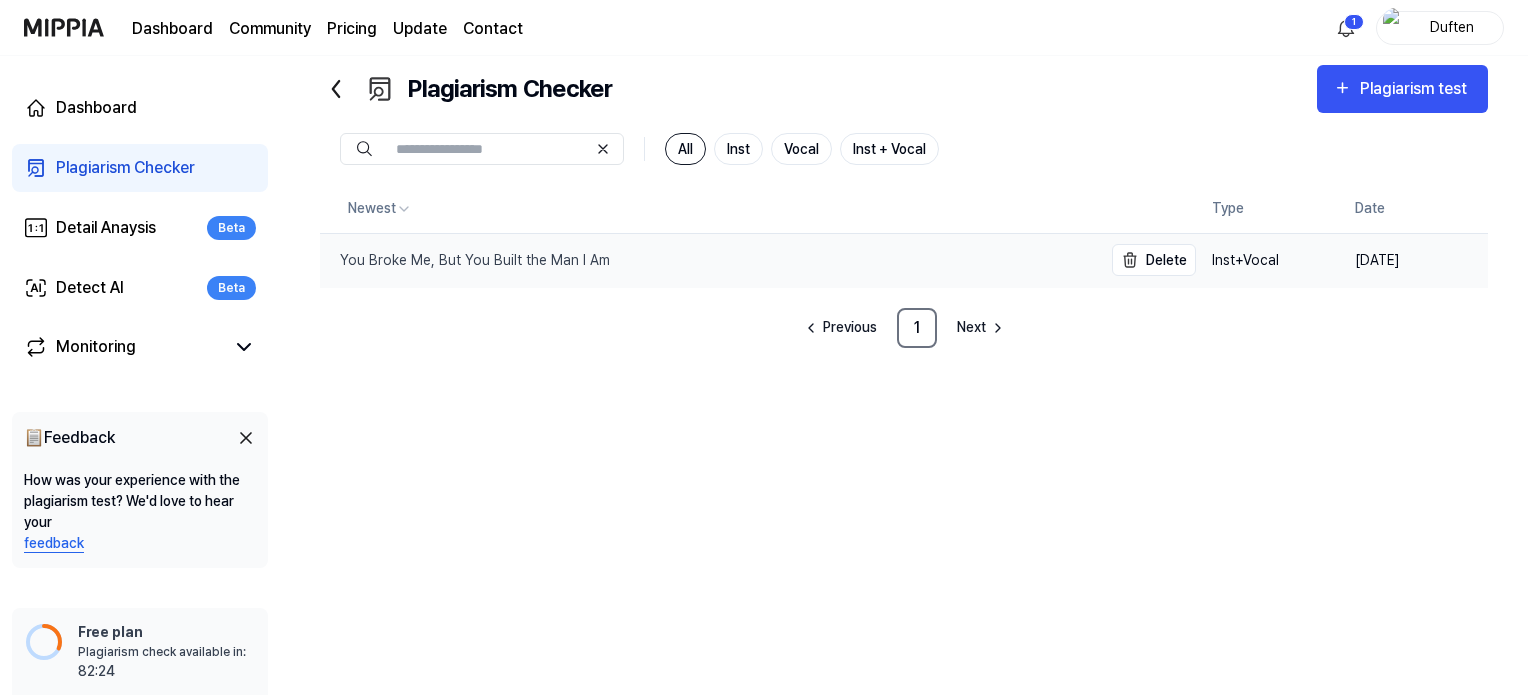 click on "You Broke Me, But You Built the Man I Am" at bounding box center [465, 260] 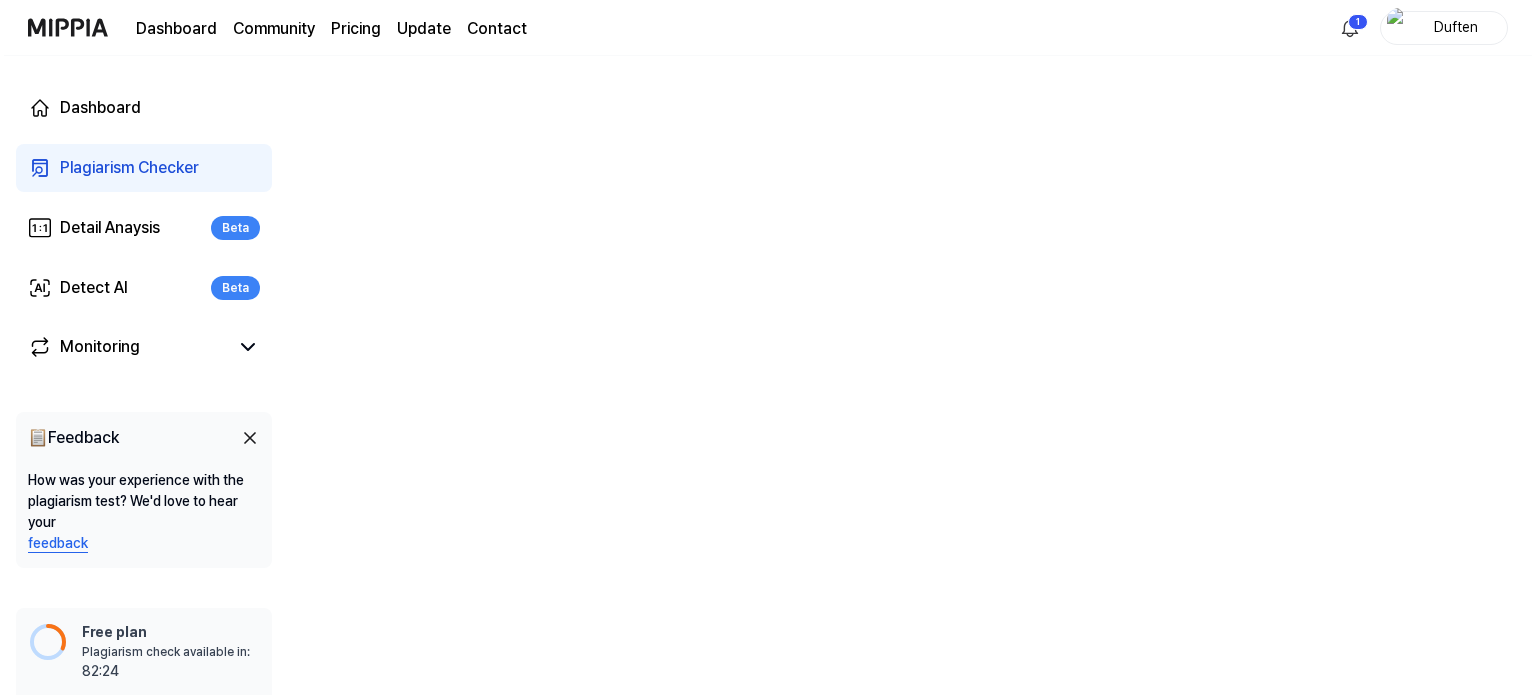 scroll, scrollTop: 0, scrollLeft: 0, axis: both 